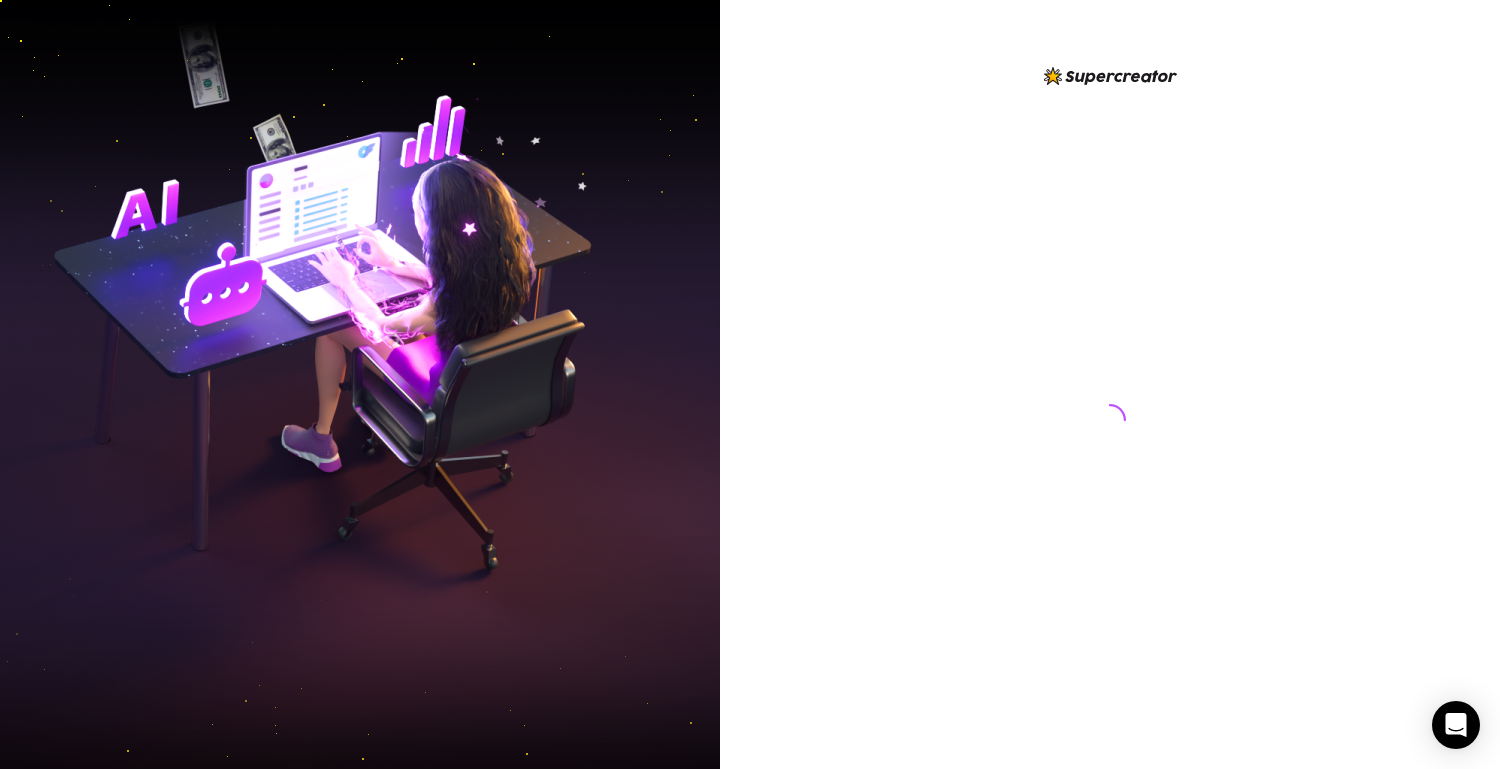 scroll, scrollTop: 0, scrollLeft: 0, axis: both 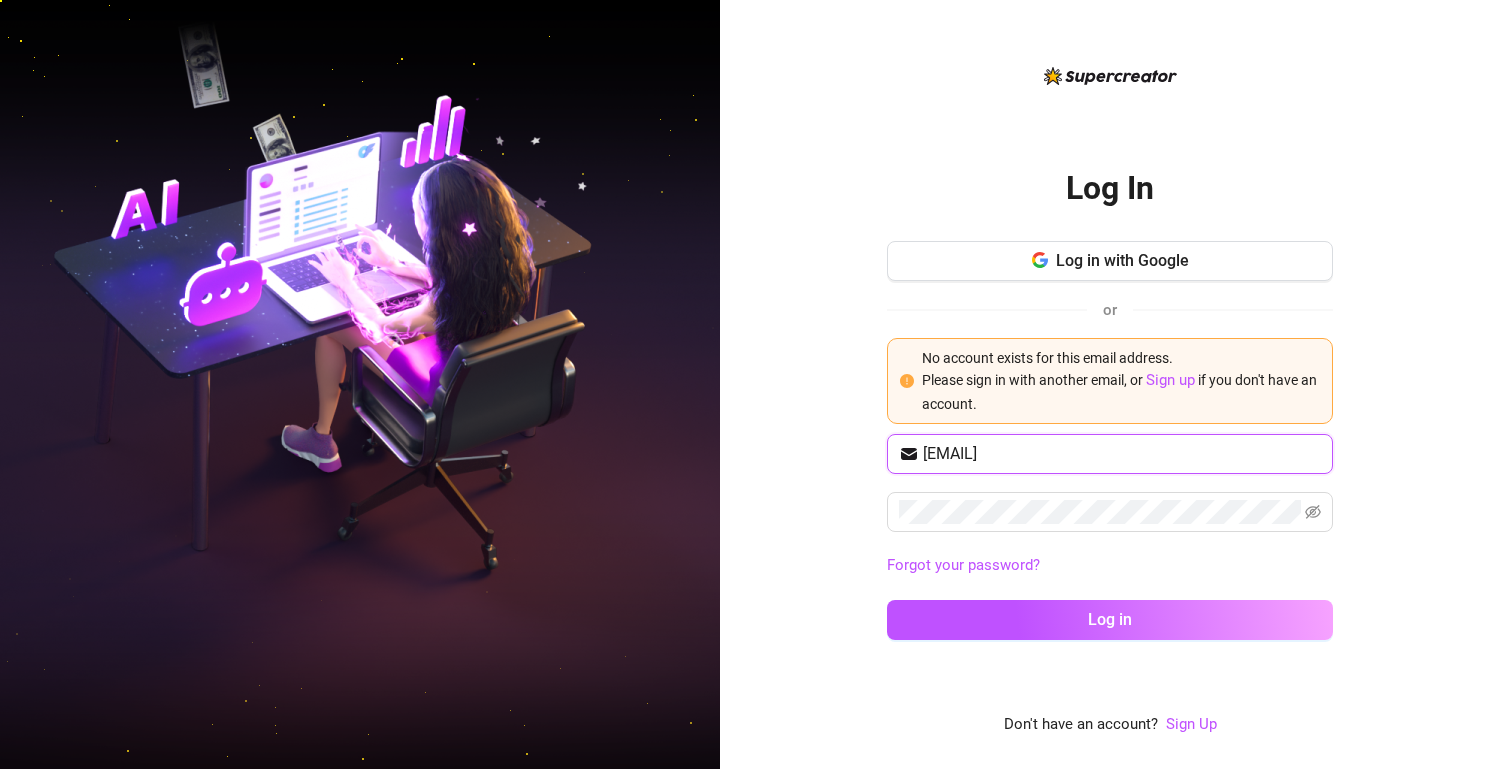 drag, startPoint x: 1226, startPoint y: 456, endPoint x: 819, endPoint y: 410, distance: 409.59125 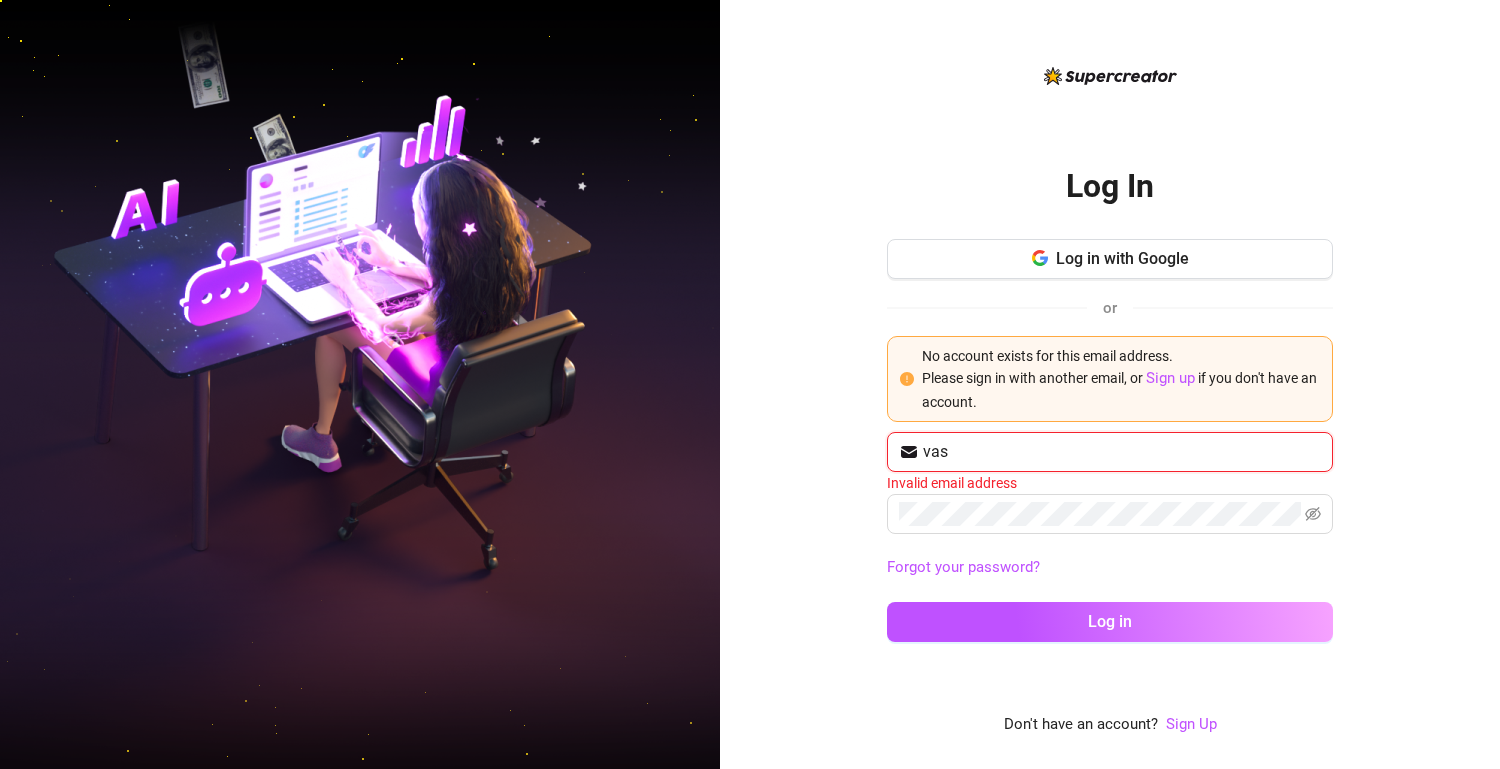 type on "[EMAIL]" 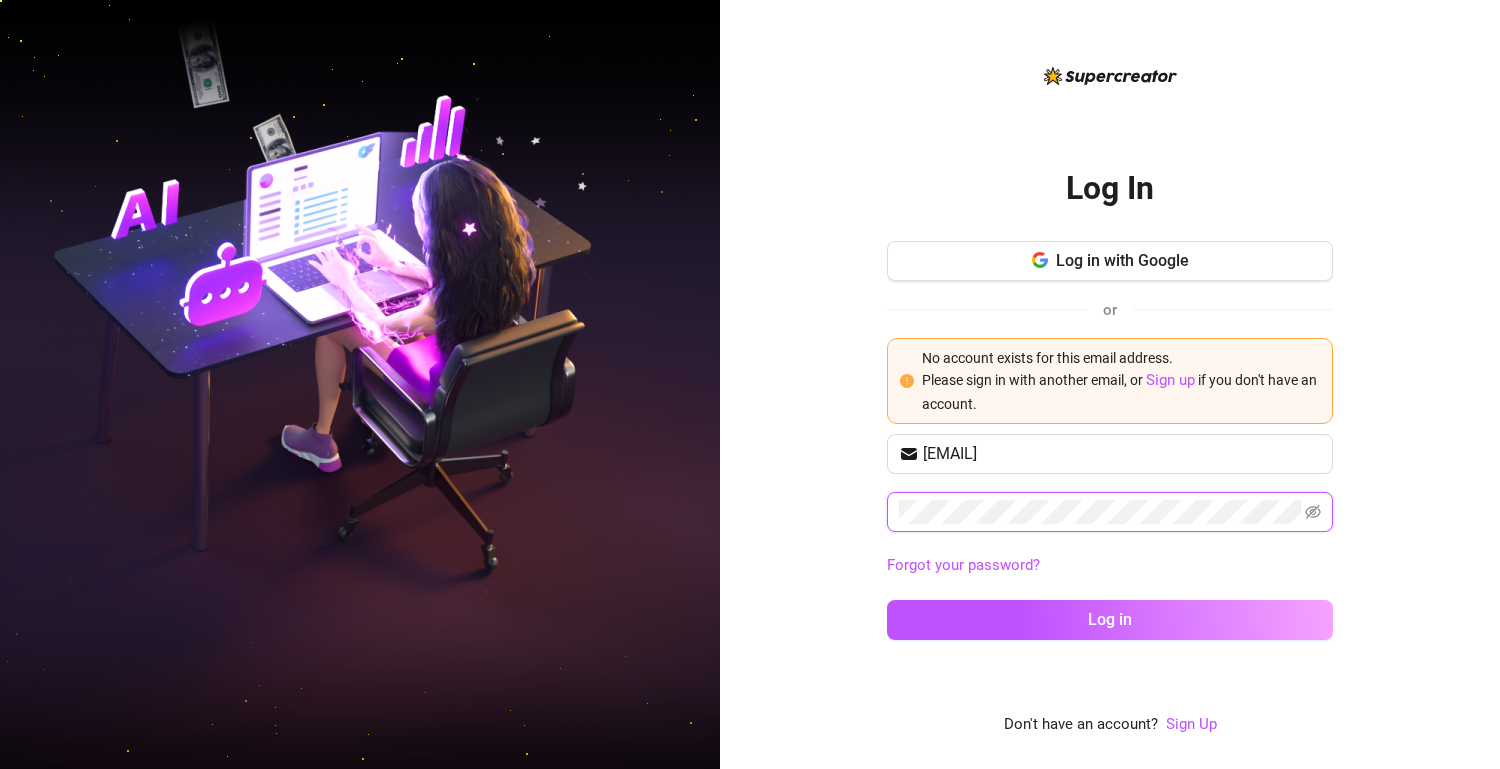 click on "Log In Log in with Google or No account exists for this email address. Please sign in with another email, or   Sign up   if you don't have an account. vasilios.tsoutouras1983@gmail.com Forgot your password? Log in Don't have an account? Sign Up" at bounding box center (1110, 384) 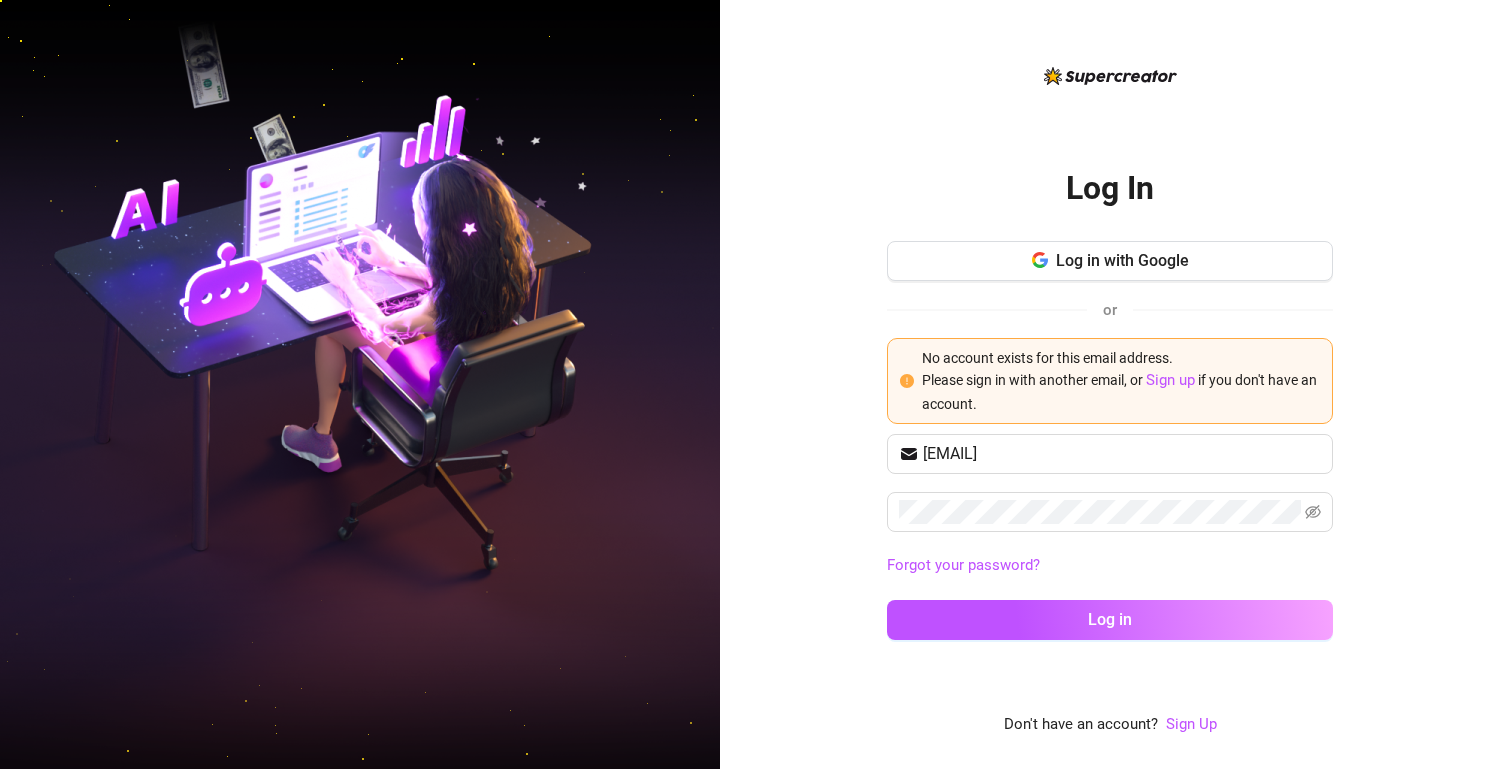 click on "vasilios.tsoutouras1983@gmail.com Forgot your password? Log in" at bounding box center [1110, 546] 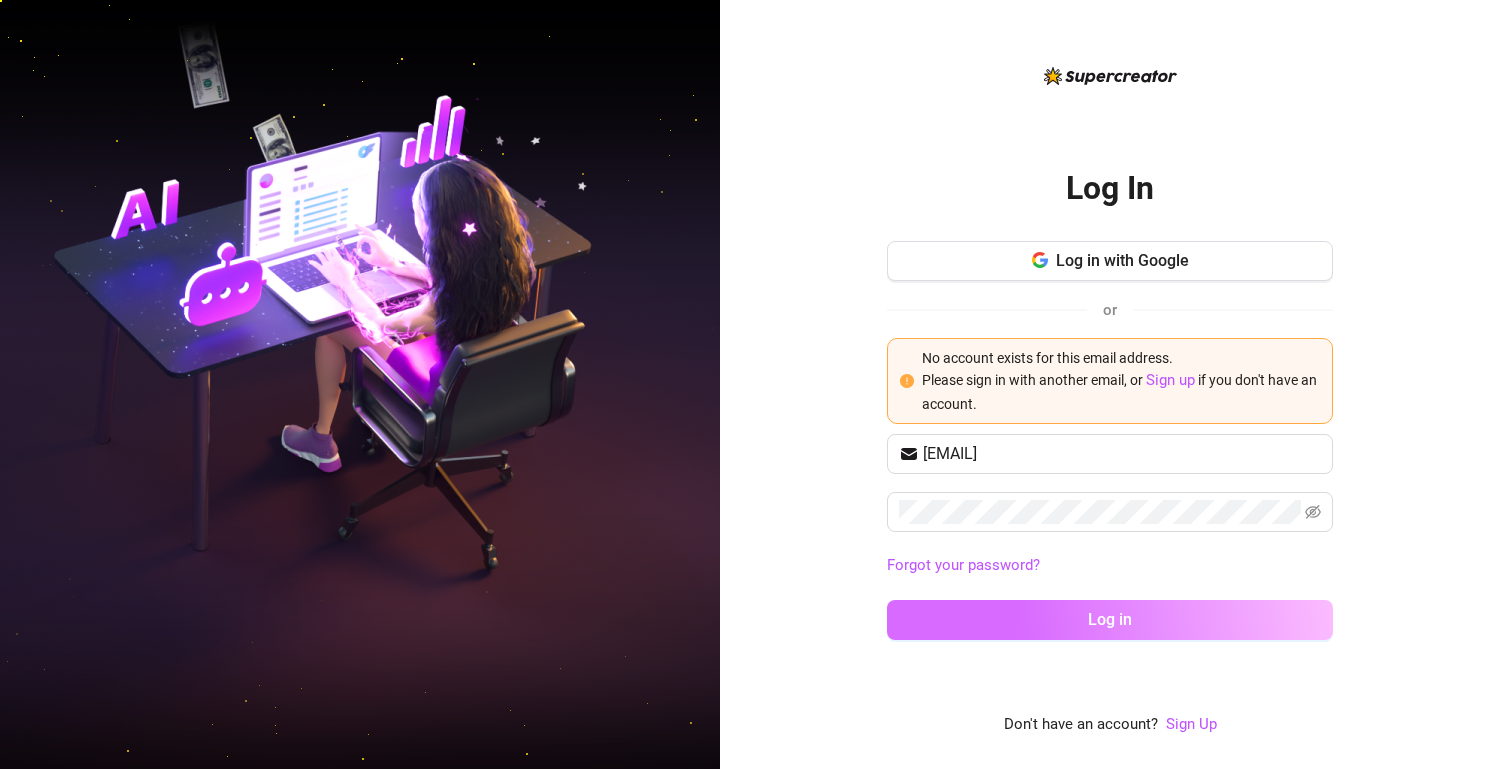 click on "Log in" at bounding box center (1110, 620) 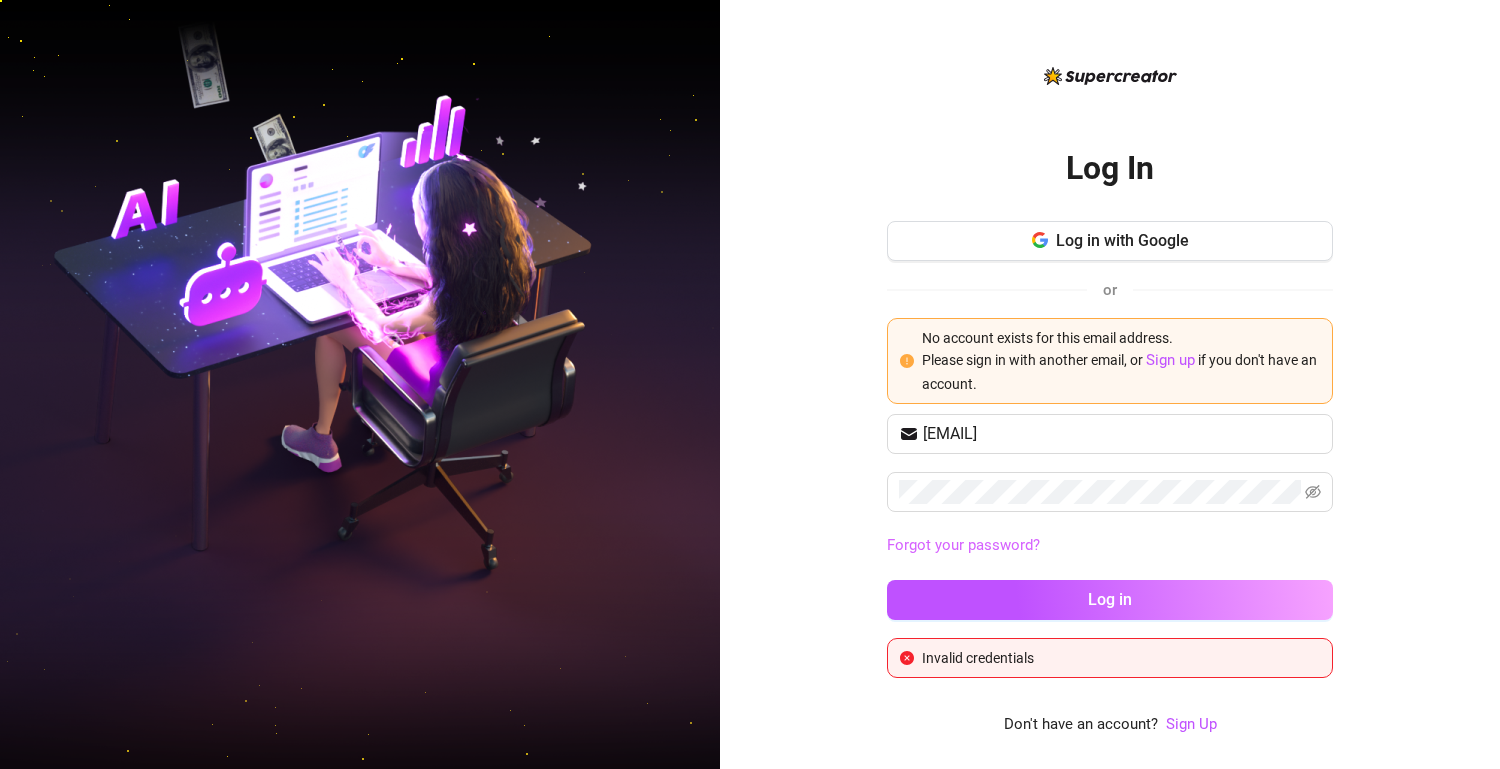 click on "Forgot your password?" at bounding box center (963, 545) 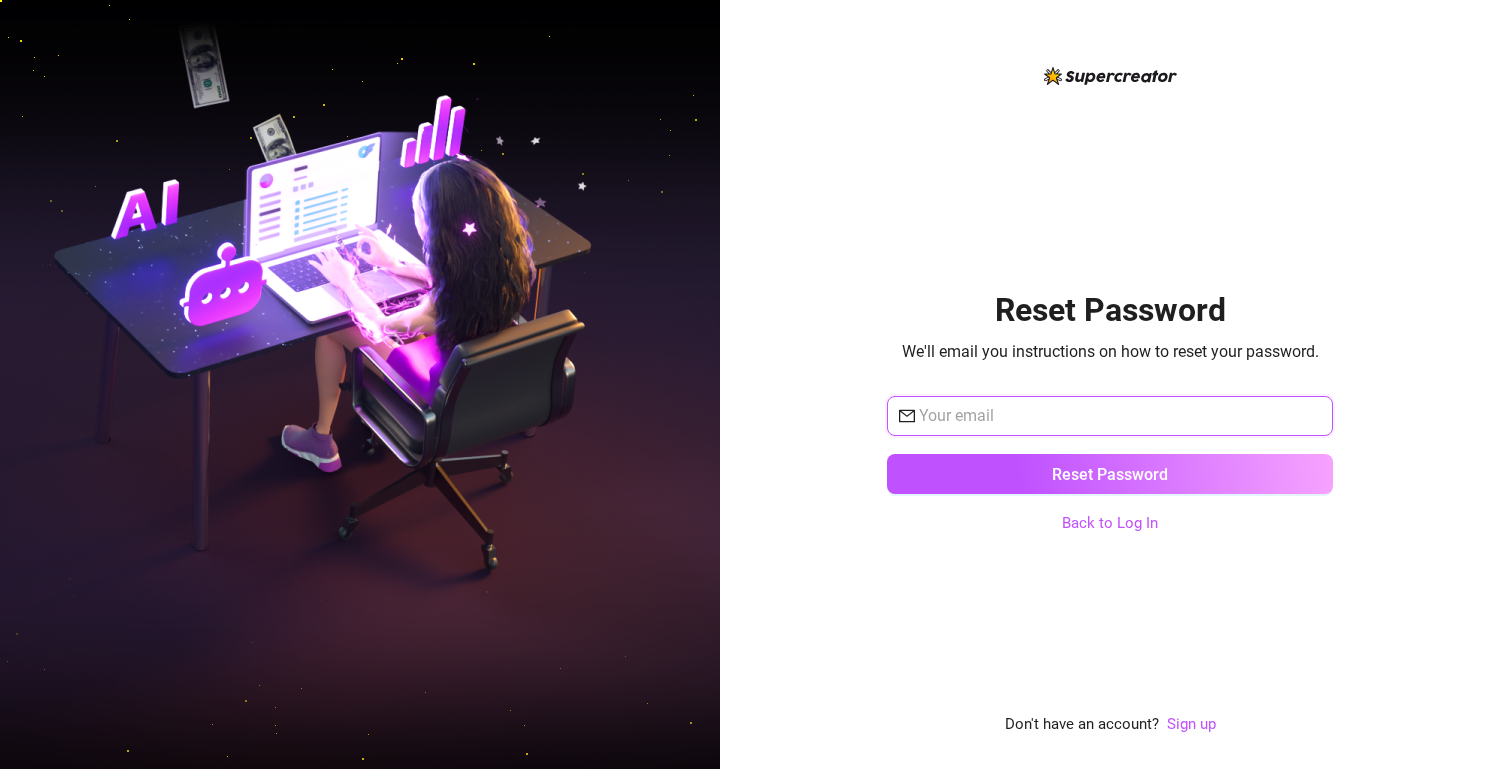 click at bounding box center (1120, 416) 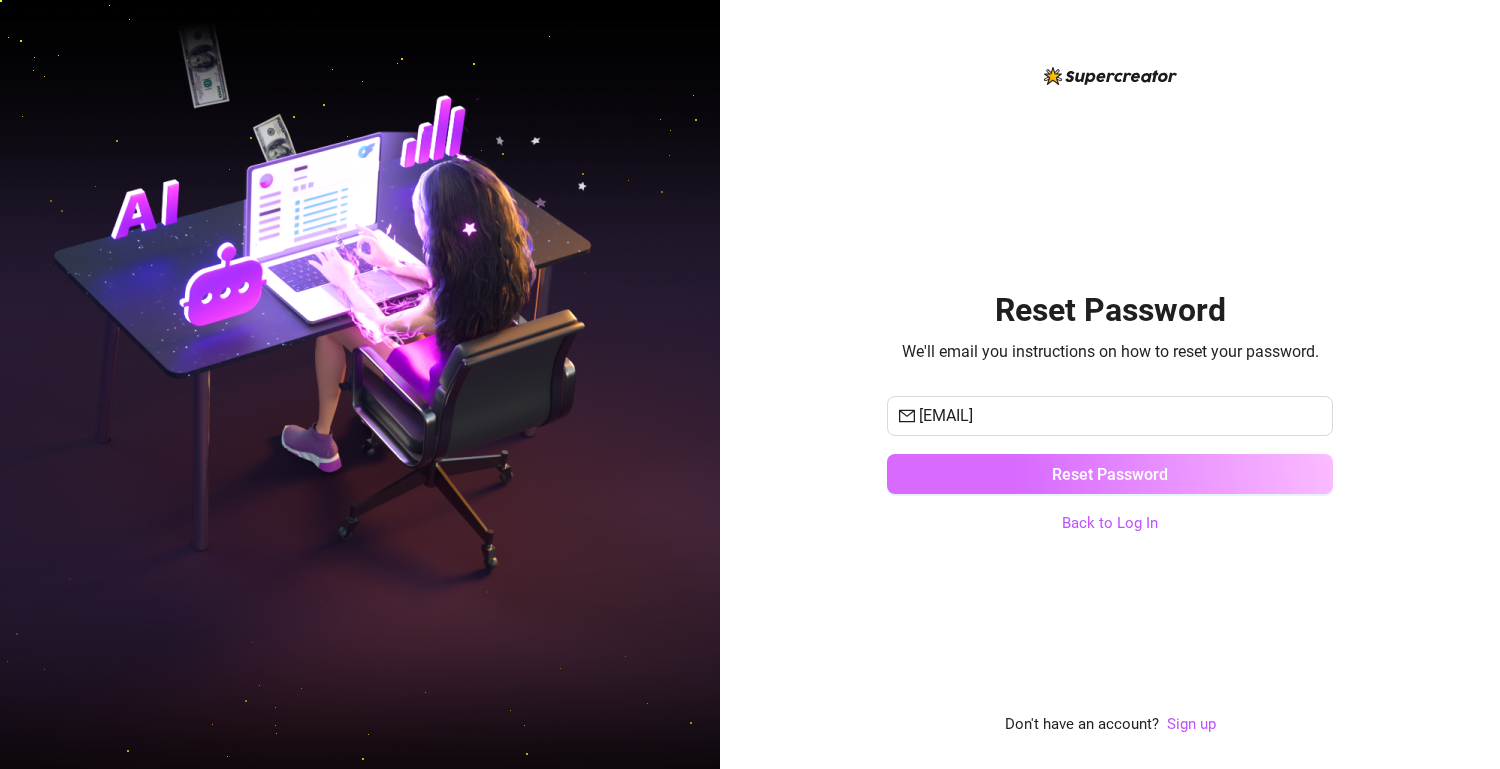 click on "Reset Password" at bounding box center [1110, 474] 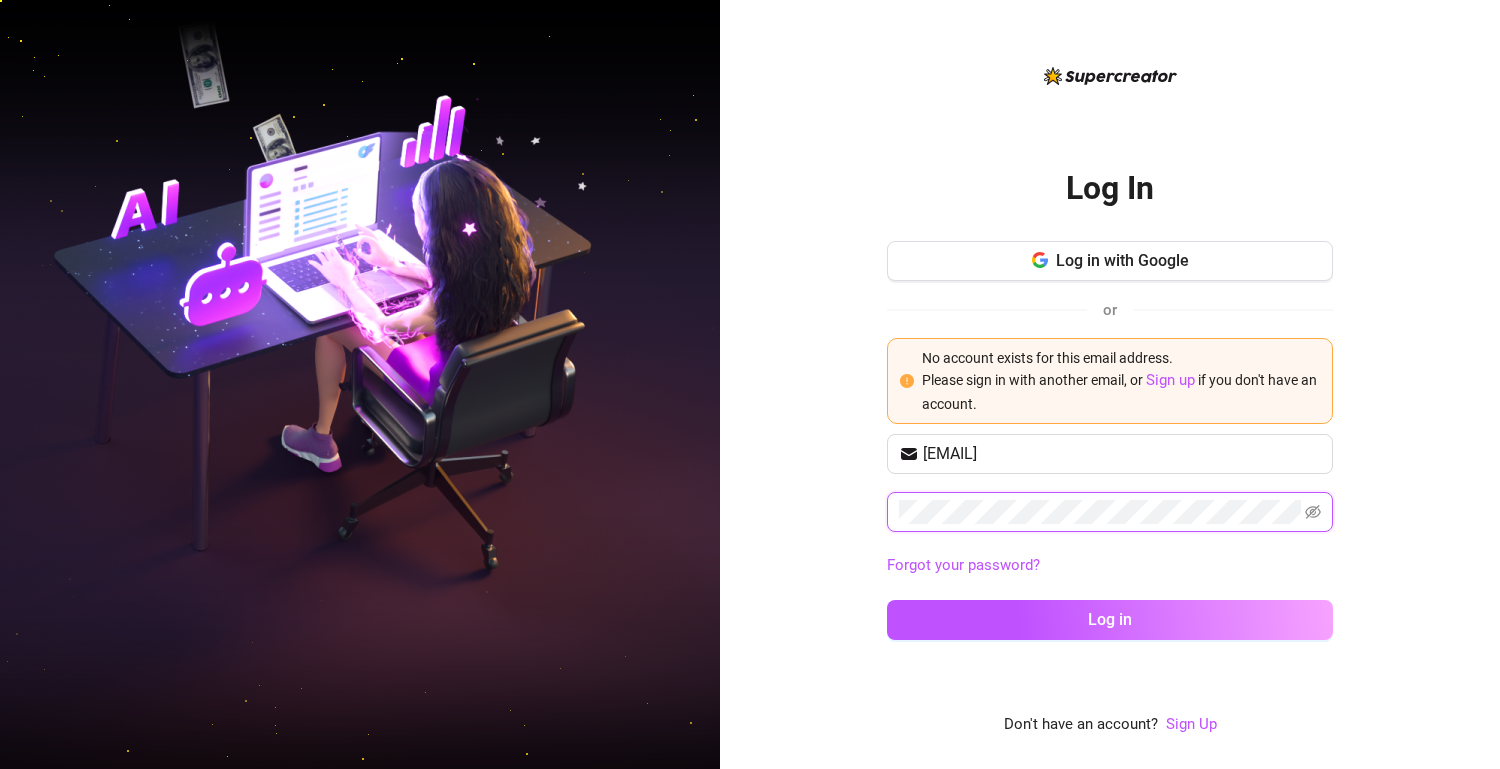click on "Log In Log in with Google or No account exists for this email address. Please sign in with another email, or   Sign up   if you don't have an account. [EMAIL] Forgot your password? Log in Don't have an account? Sign Up" at bounding box center (750, 384) 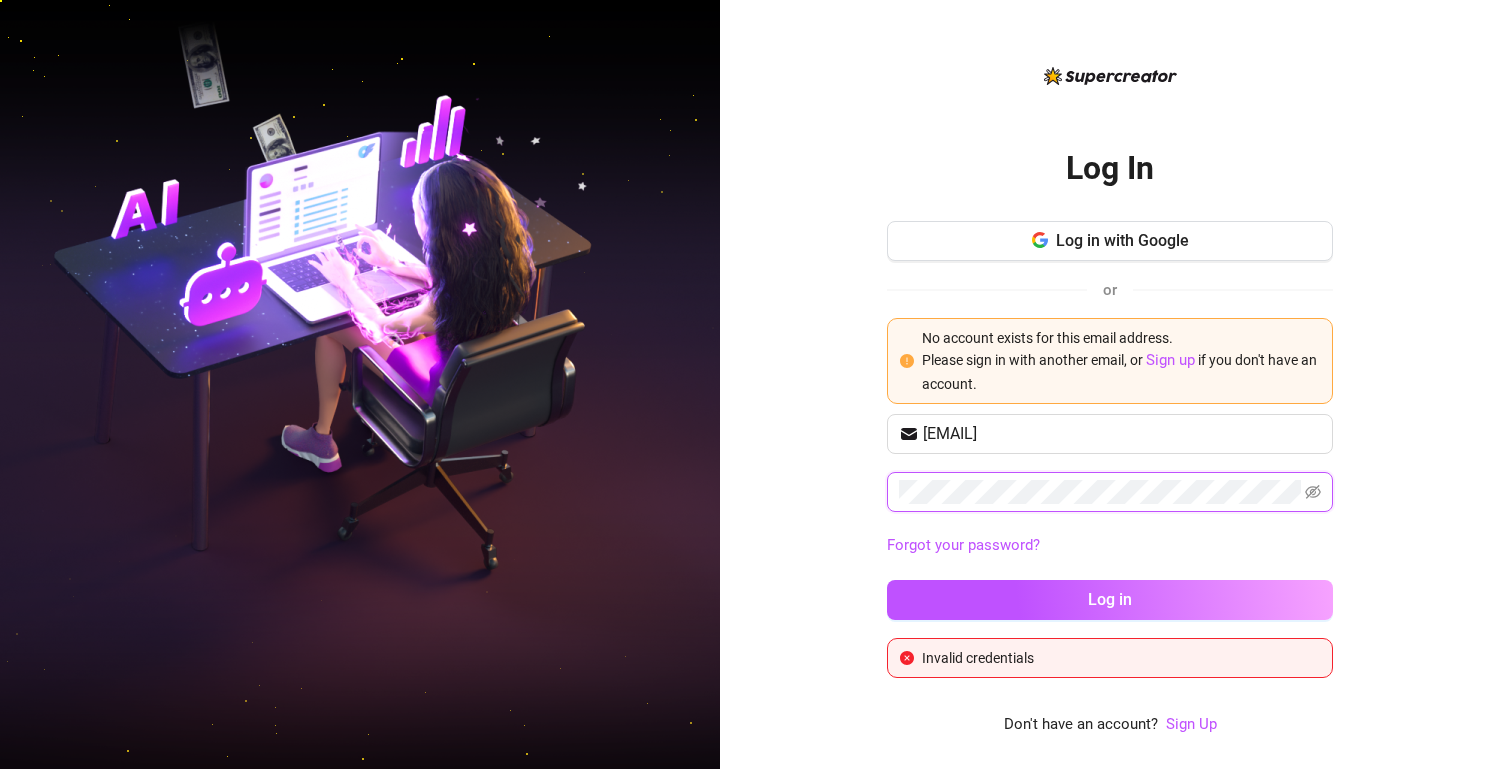 click on "Log In Log in with Google or No account exists for this email address. Please sign in with another email, or   Sign up   if you don't have an account. vasilios.tsoutouras1983@gmail.com Forgot your password? Log in Invalid credentials Don't have an account? Sign Up" at bounding box center (1110, 384) 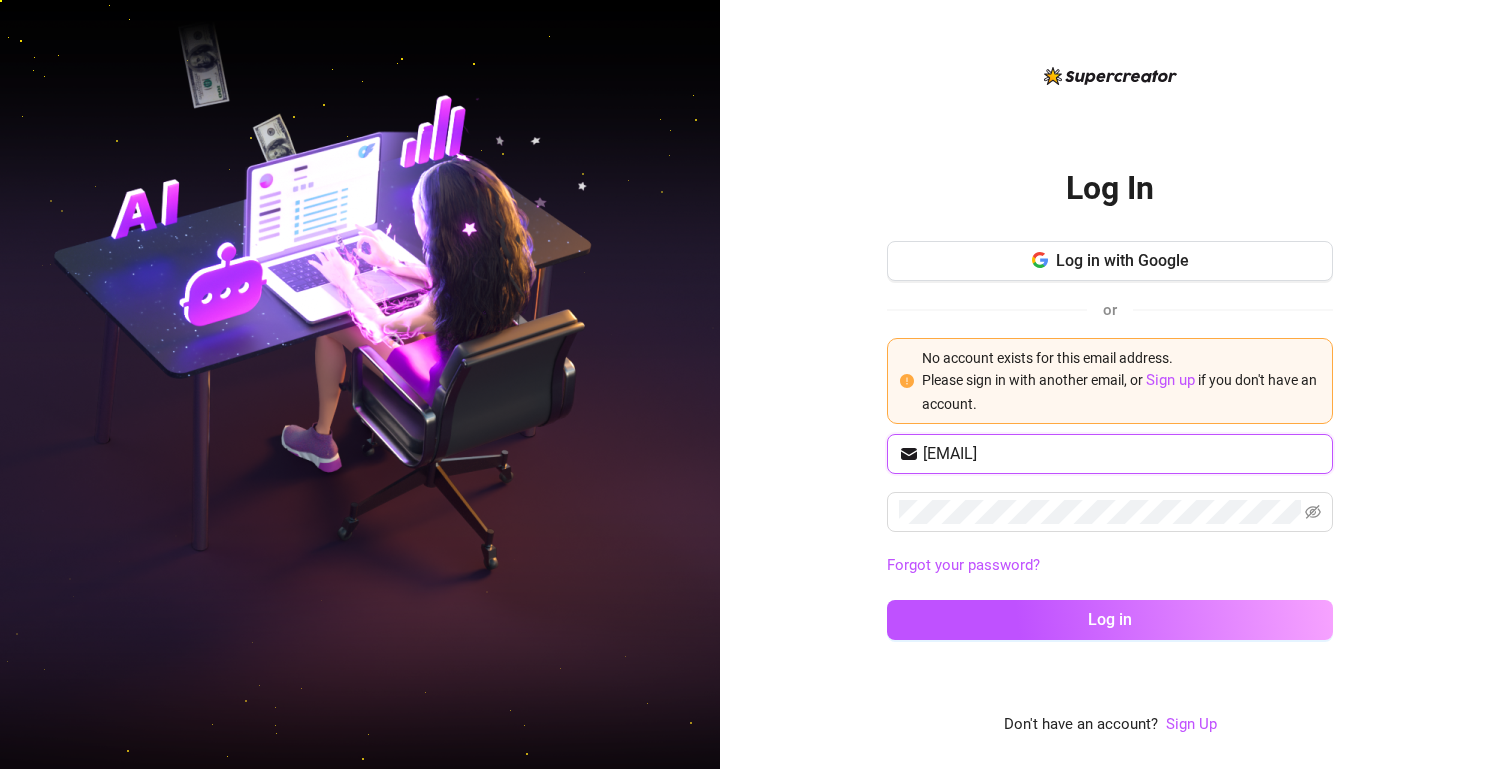 click on "[EMAIL]" at bounding box center [1122, 454] 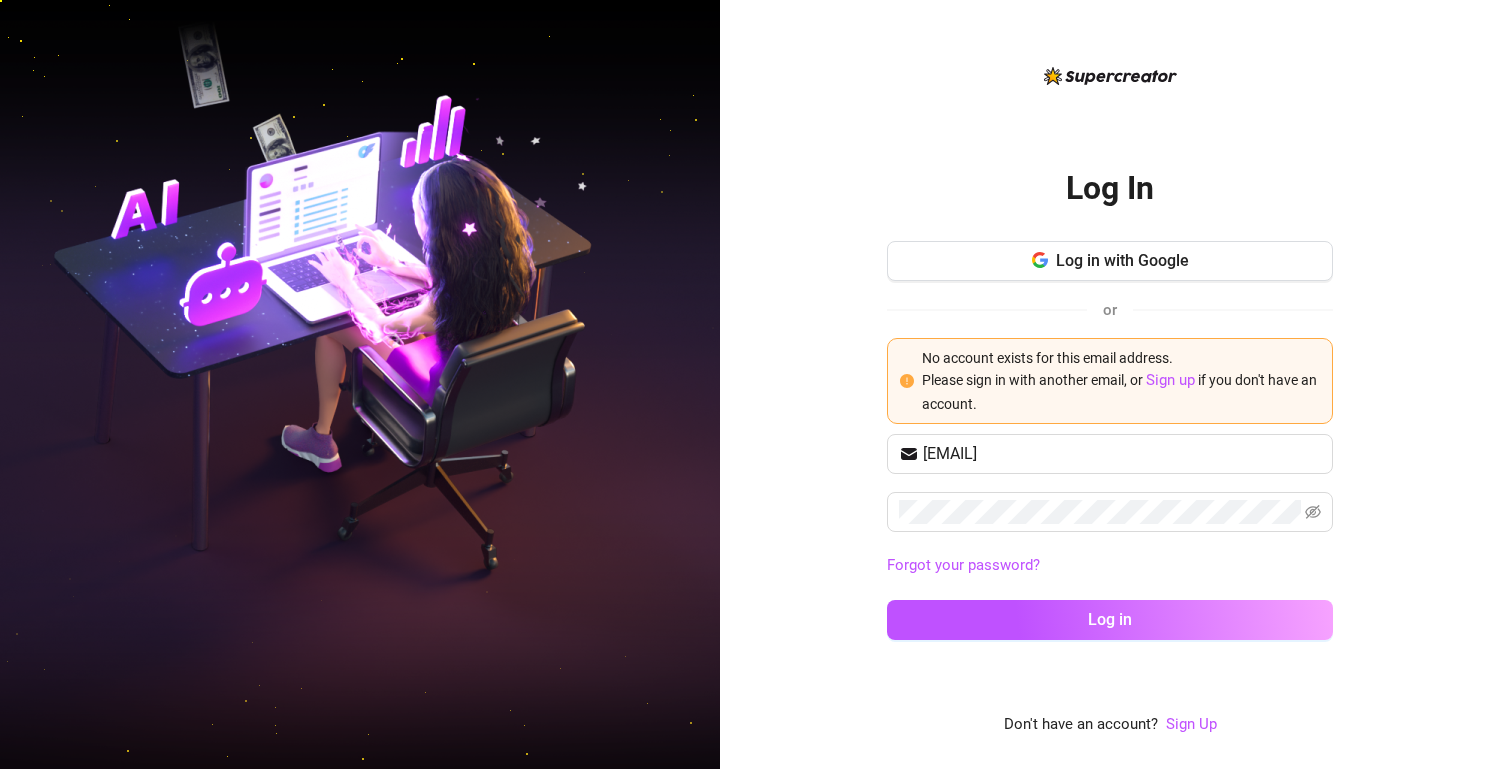 click on "Log In Log in with Google or No account exists for this email address. Please sign in with another email, or   Sign up   if you don't have an account. [EMAIL] Forgot your password? Log in Don't have an account? Sign Up" at bounding box center [1110, 384] 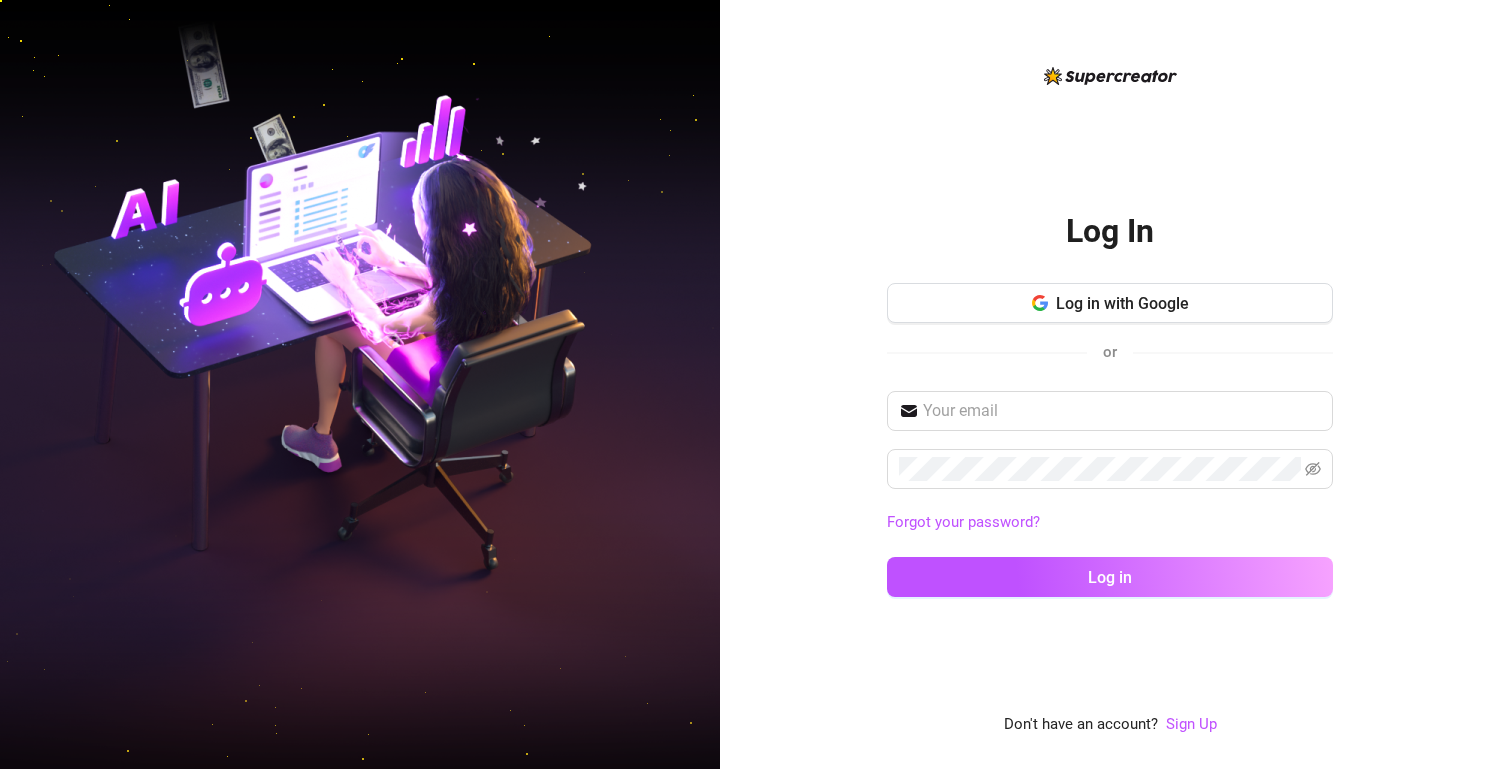 scroll, scrollTop: 0, scrollLeft: 0, axis: both 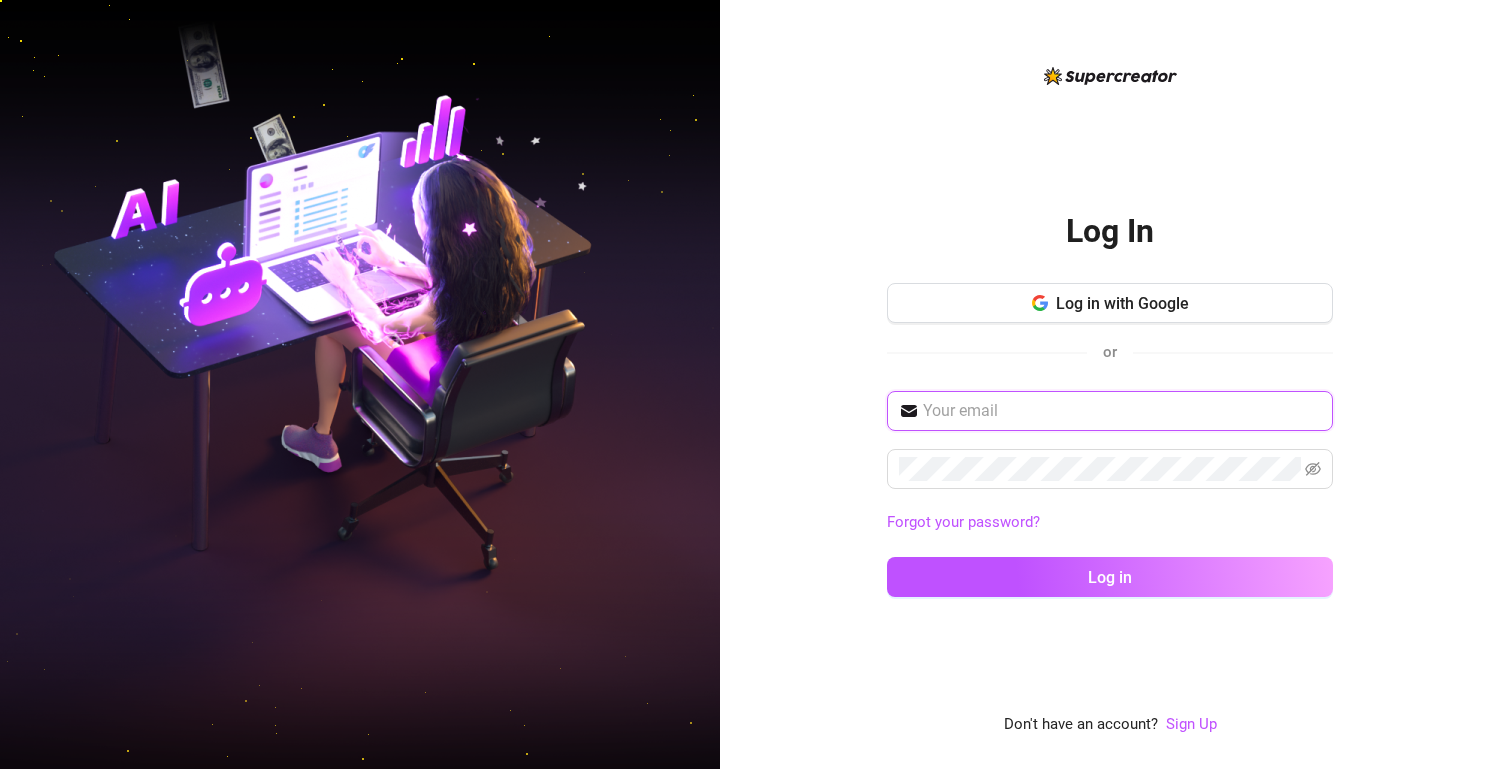 type on "[EMAIL]" 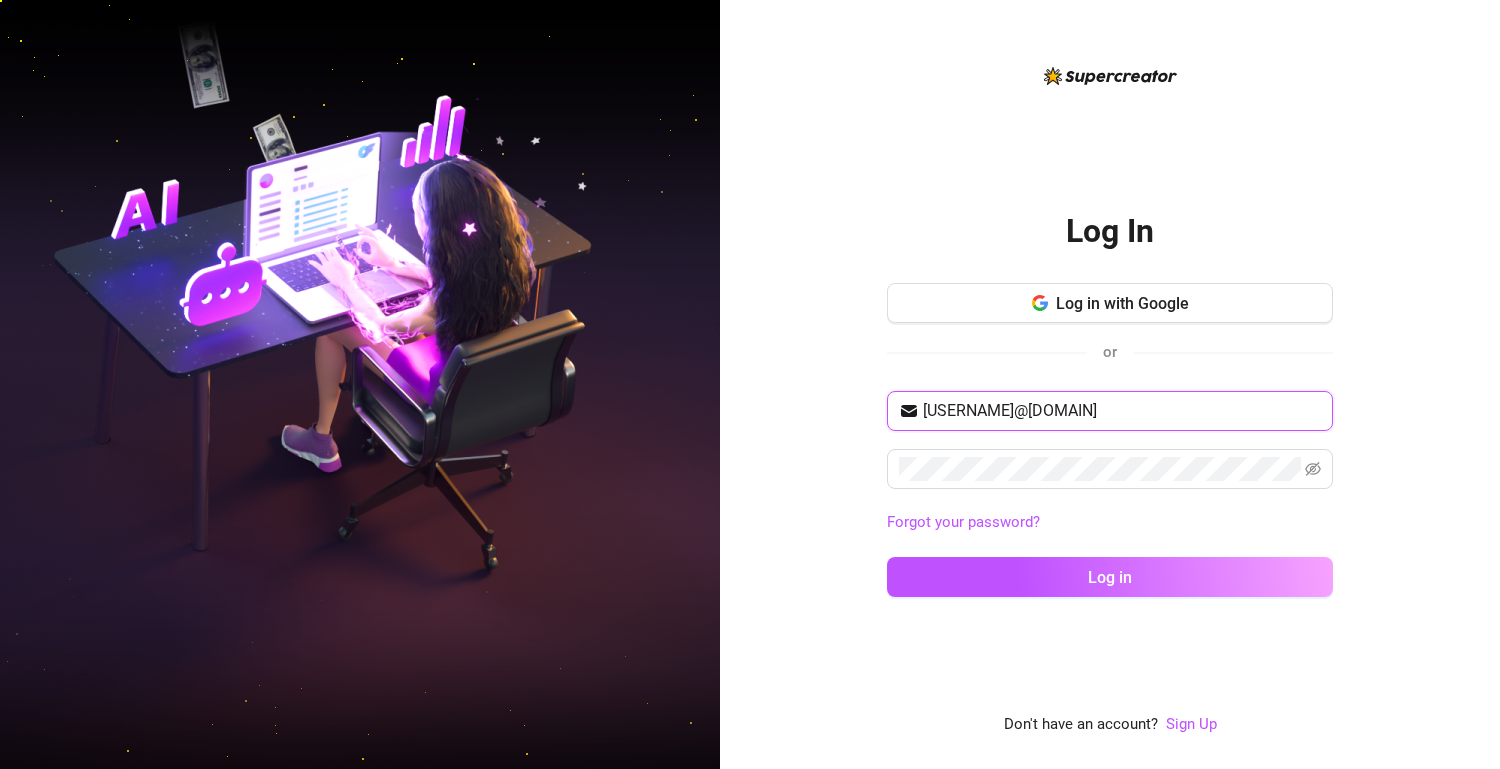 click on "vasilios.tsoutouras1983@[EMAIL]" at bounding box center [1122, 411] 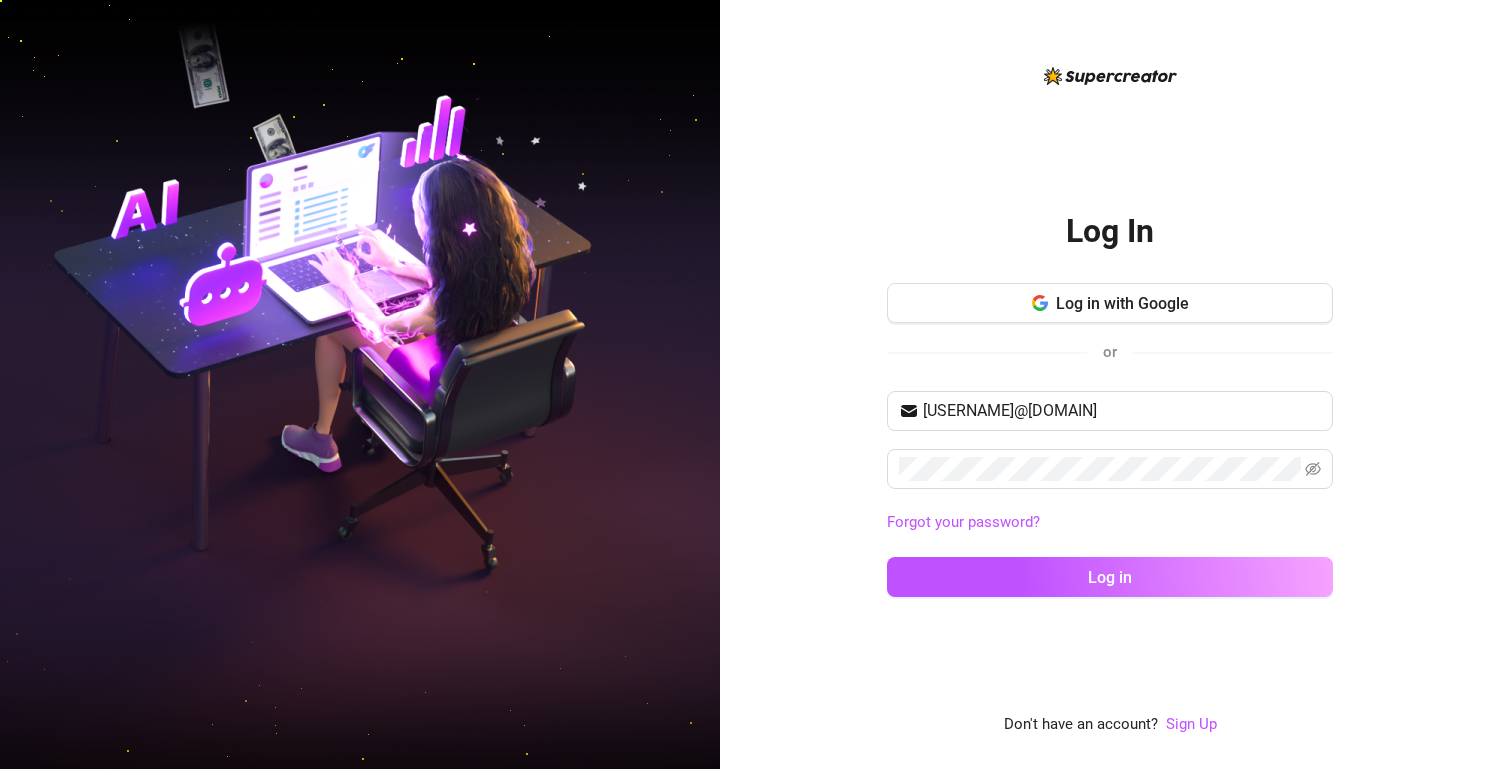 click on "Log In Log in with Google or vasilios.tsoutouras1983@gmail.com Forgot your password? Log in Don't have an account? Sign Up" at bounding box center [1110, 384] 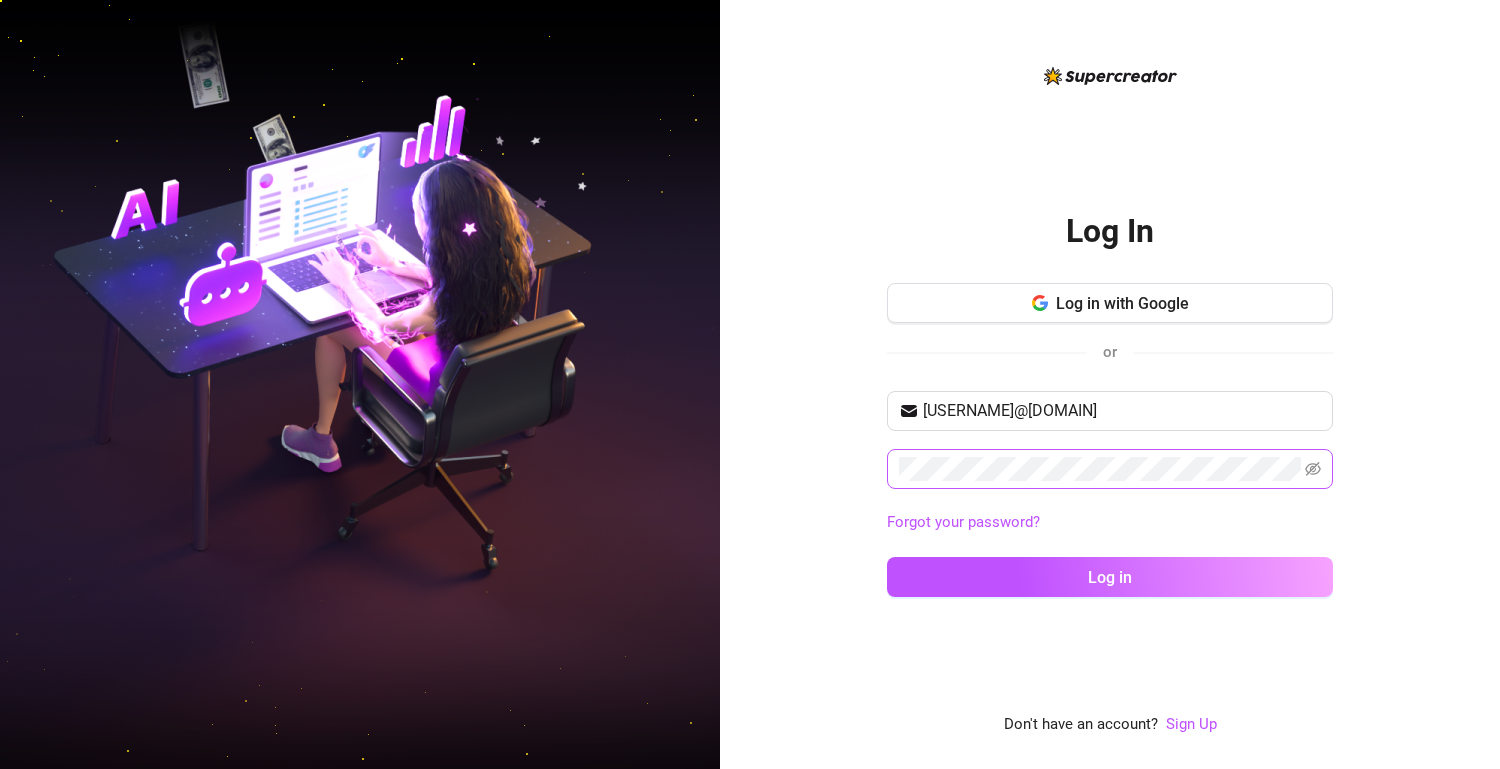 click at bounding box center [1313, 469] 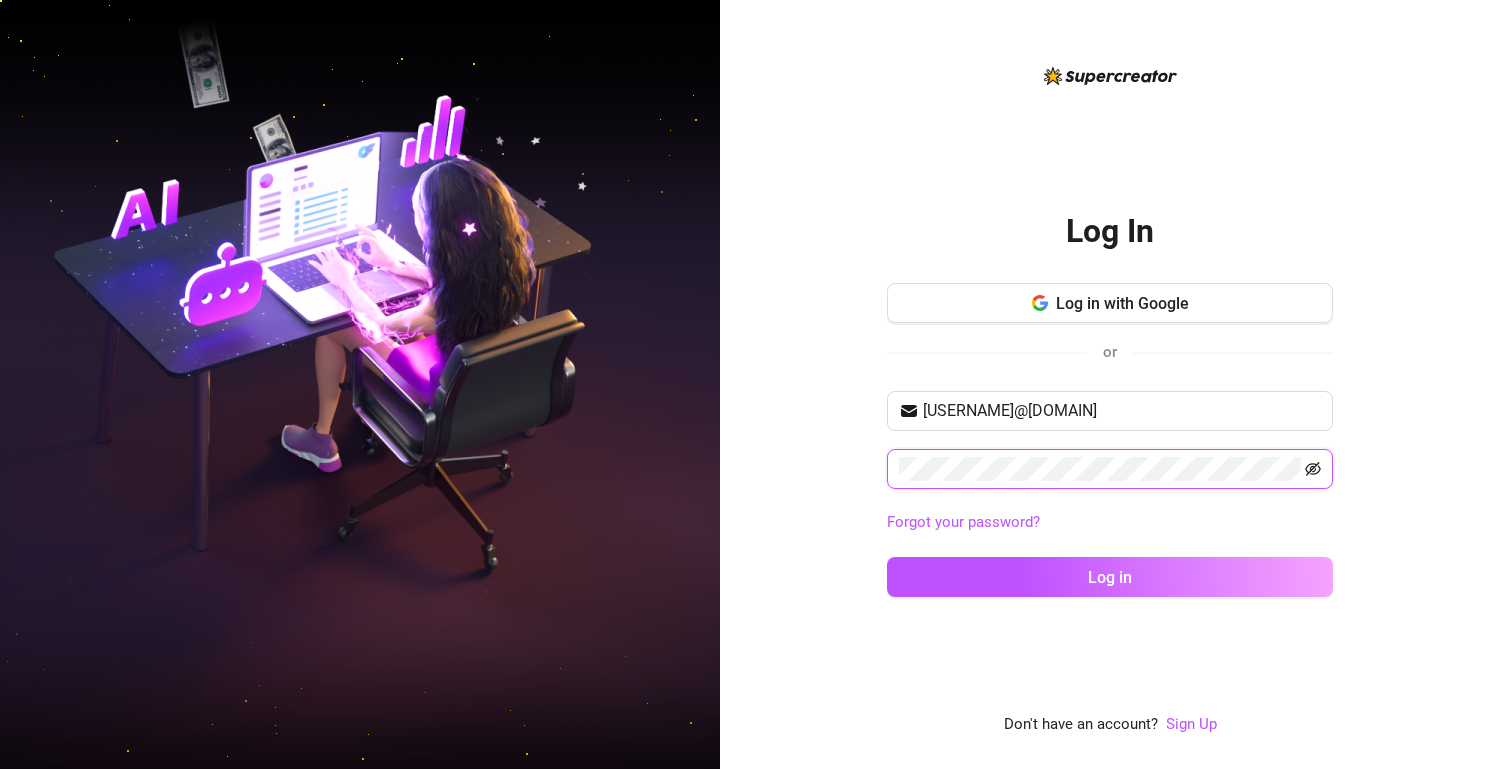click 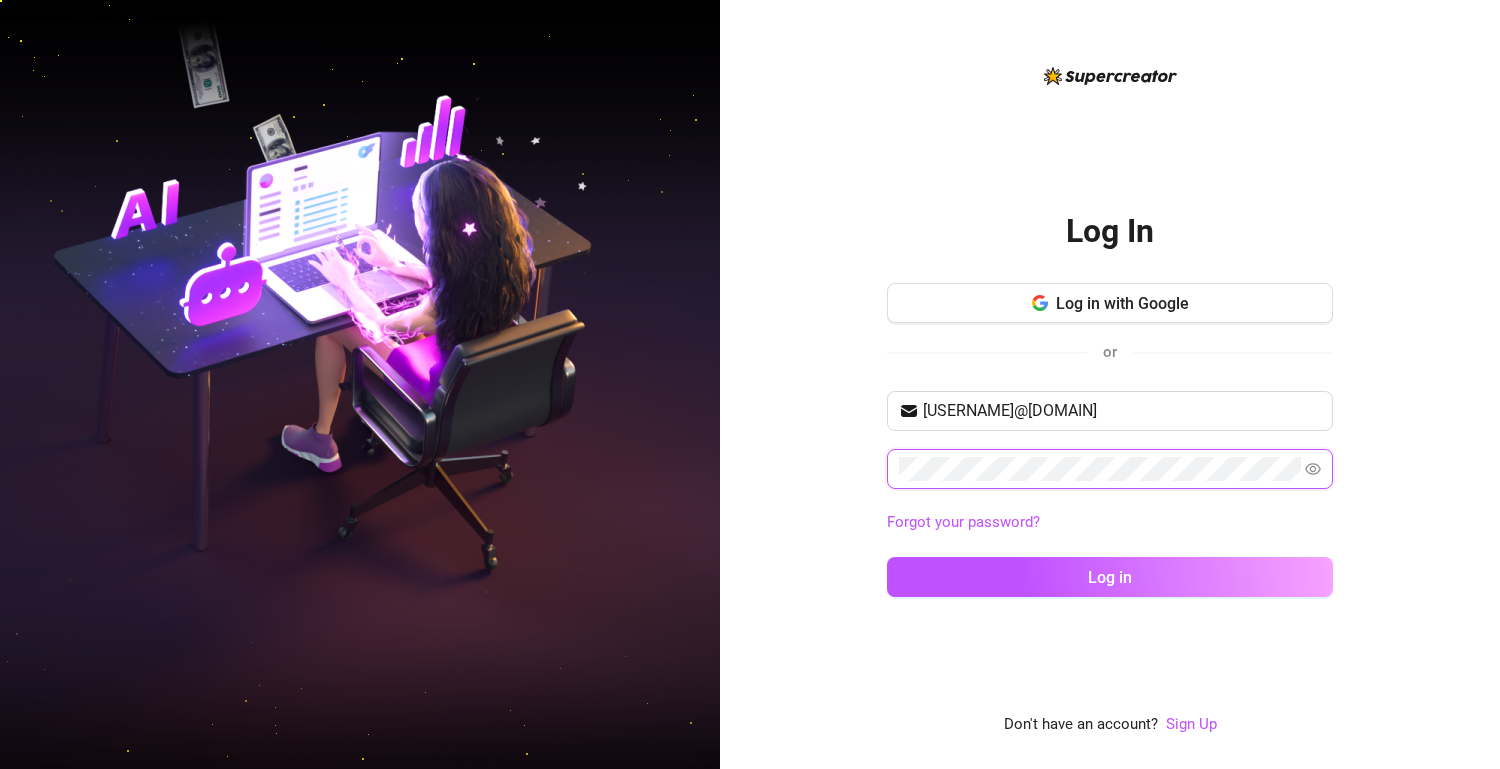 click on "Log In Log in with Google or vasilios.tsoutouras1983@gmail.com Forgot your password? Log in Don't have an account? Sign Up" at bounding box center (1110, 384) 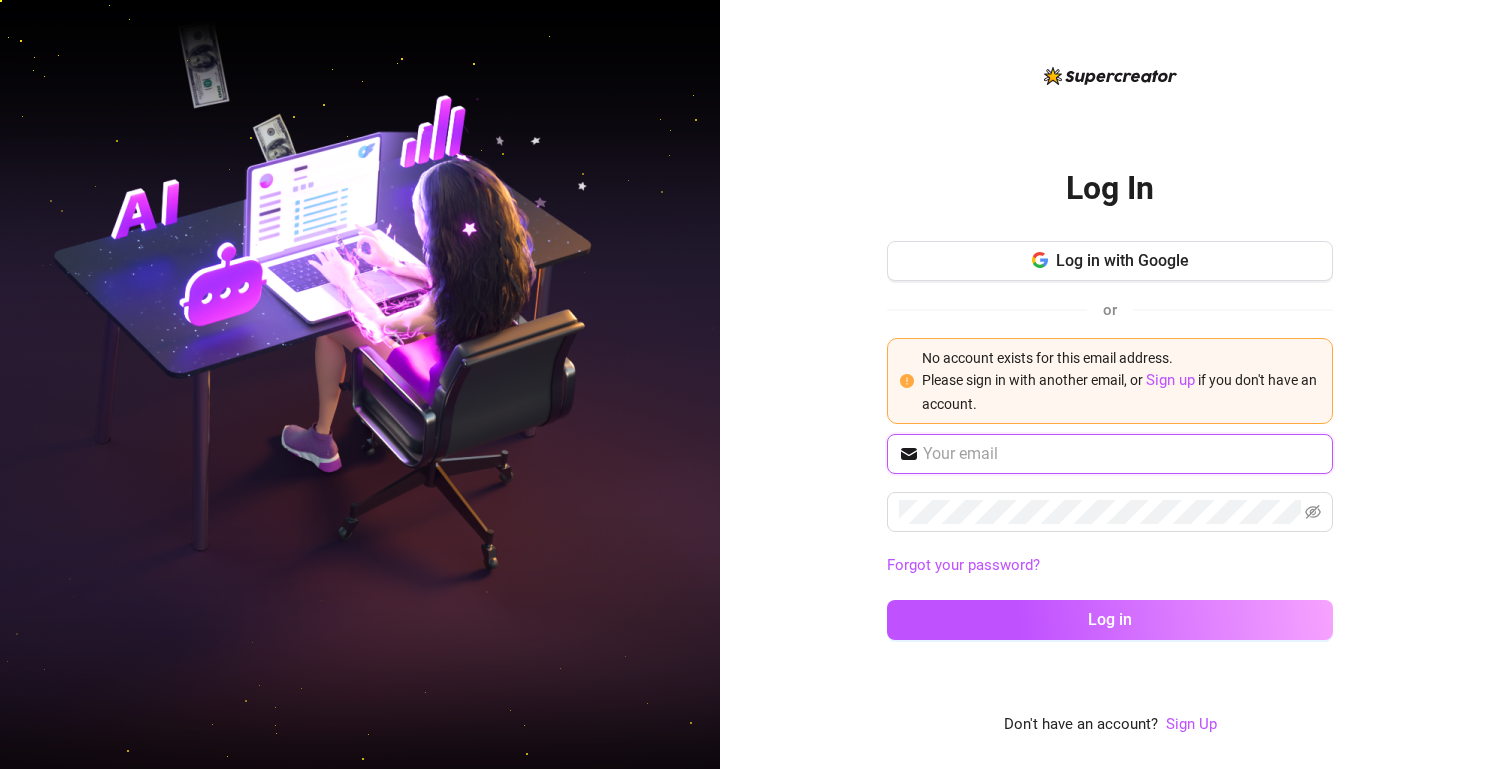 type on "vasilios.tsoutouras1983@[EMAIL]" 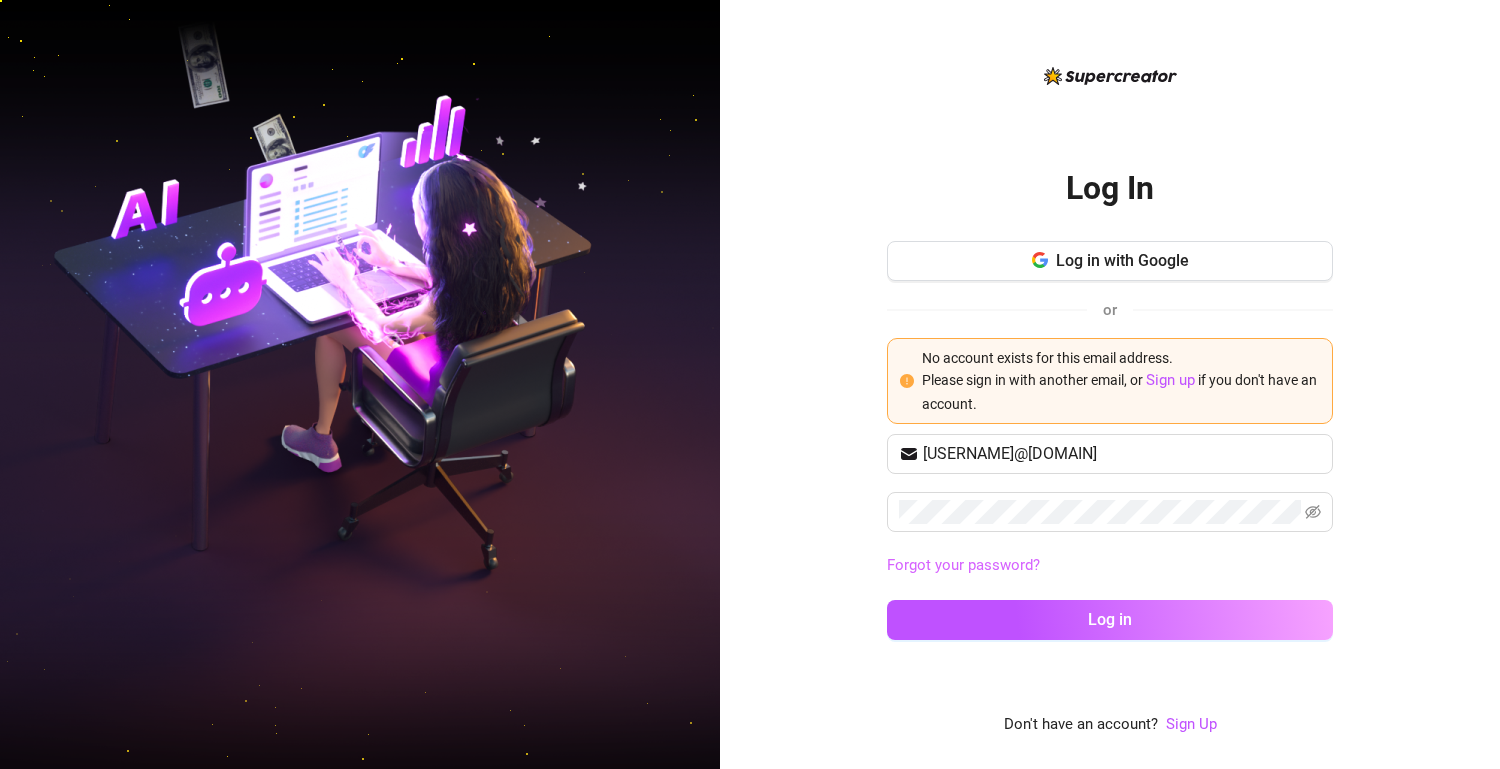 click on "Forgot your password?" at bounding box center (963, 565) 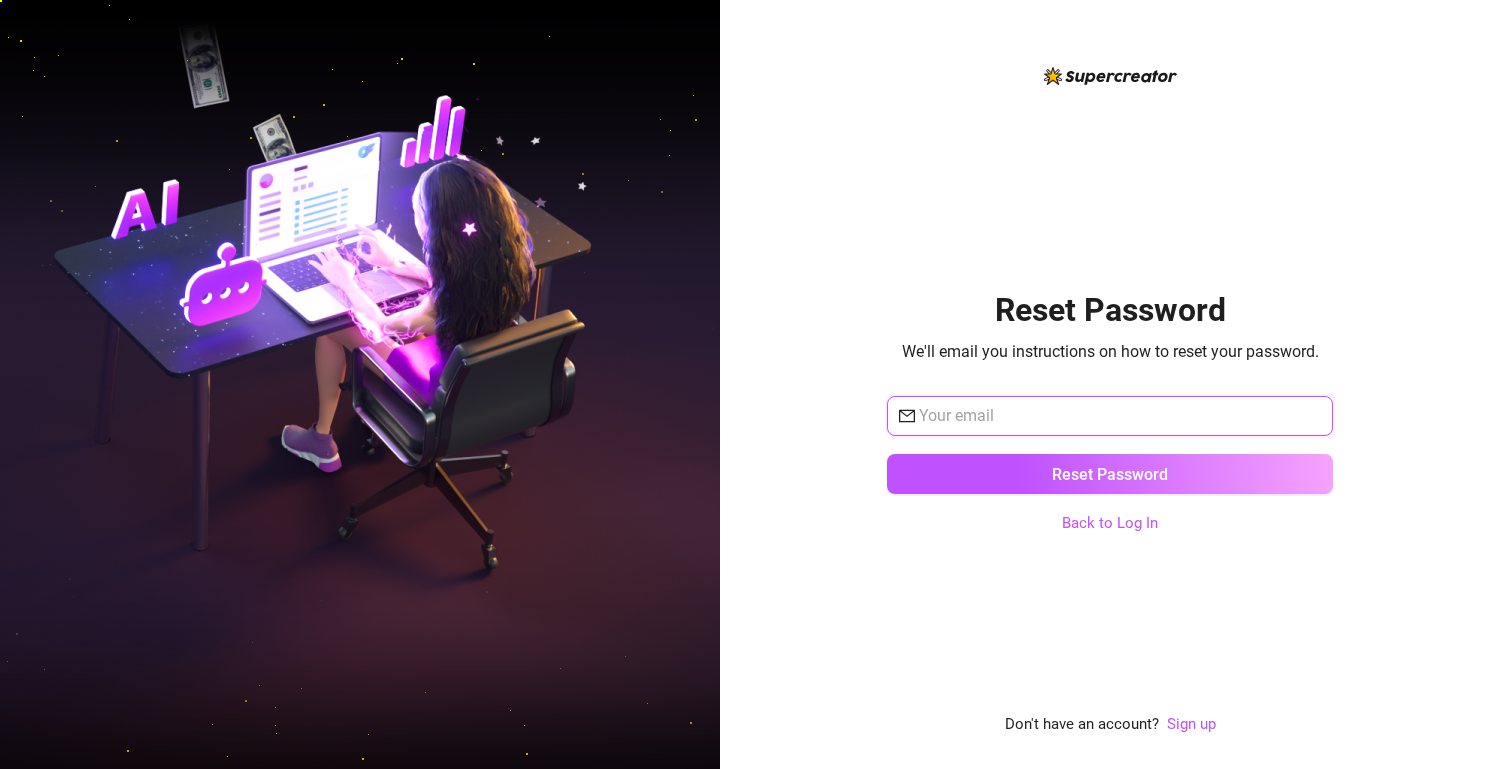 click at bounding box center (1120, 416) 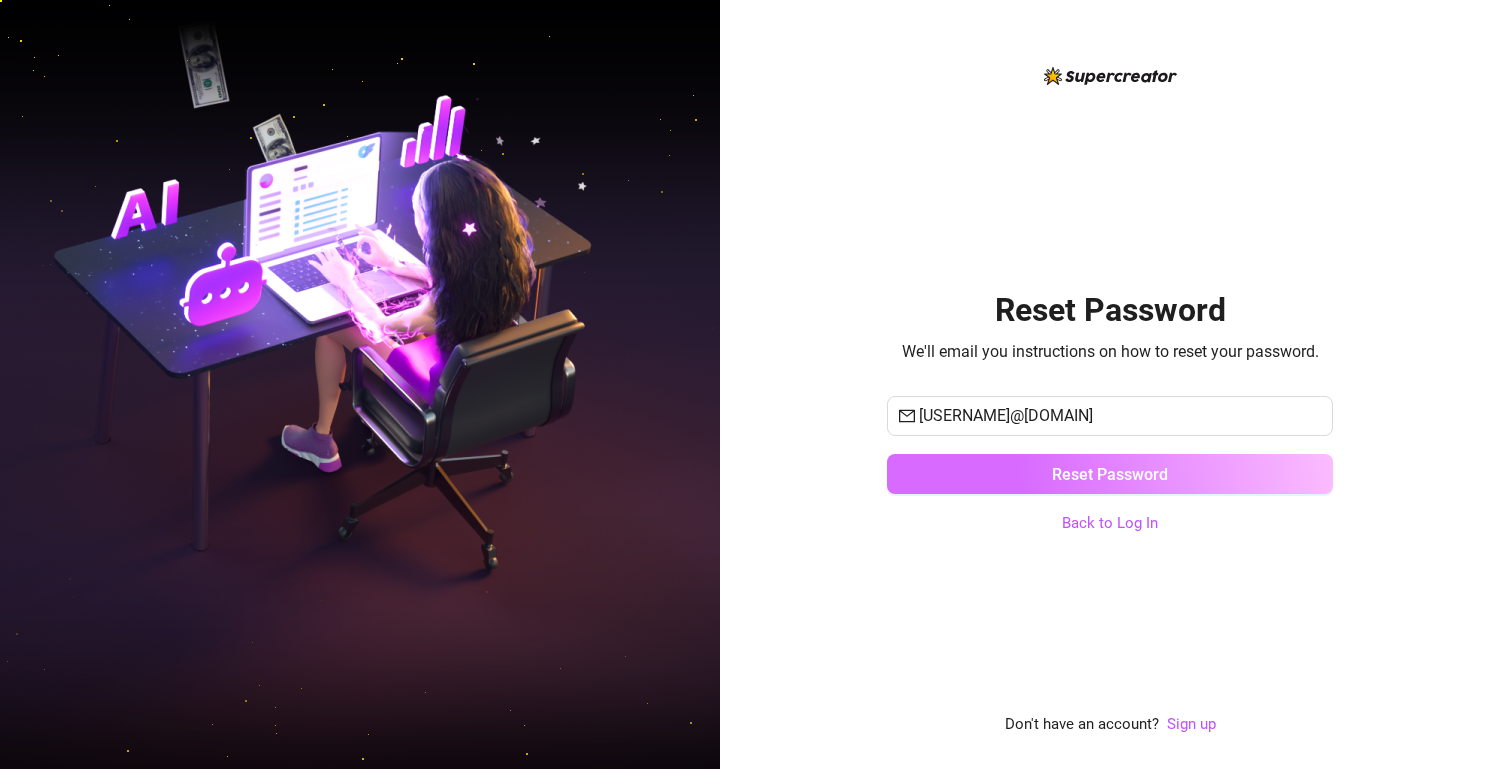 click on "Reset Password" at bounding box center (1110, 474) 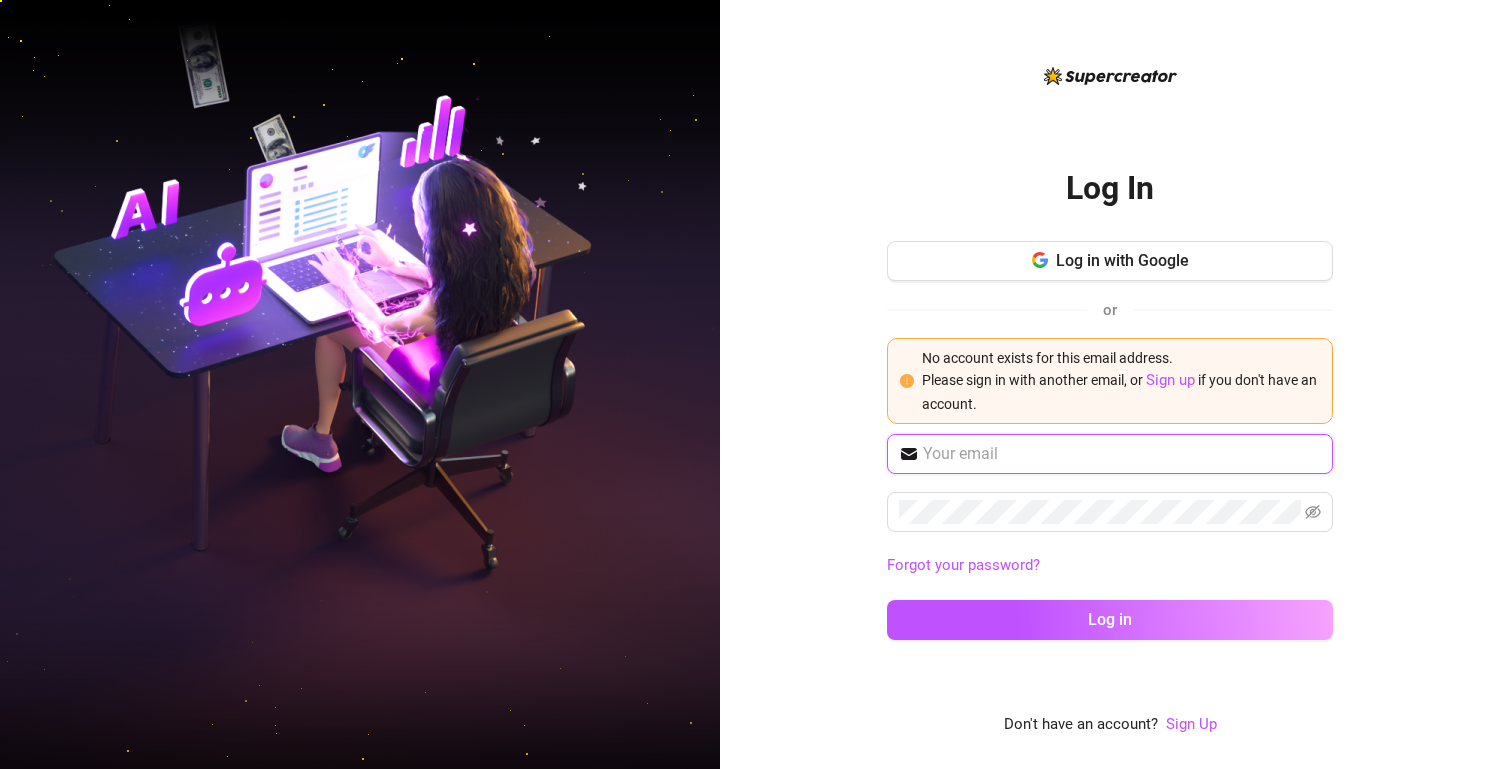 type on "vasilios.tsoutouras1983@[EMAIL]" 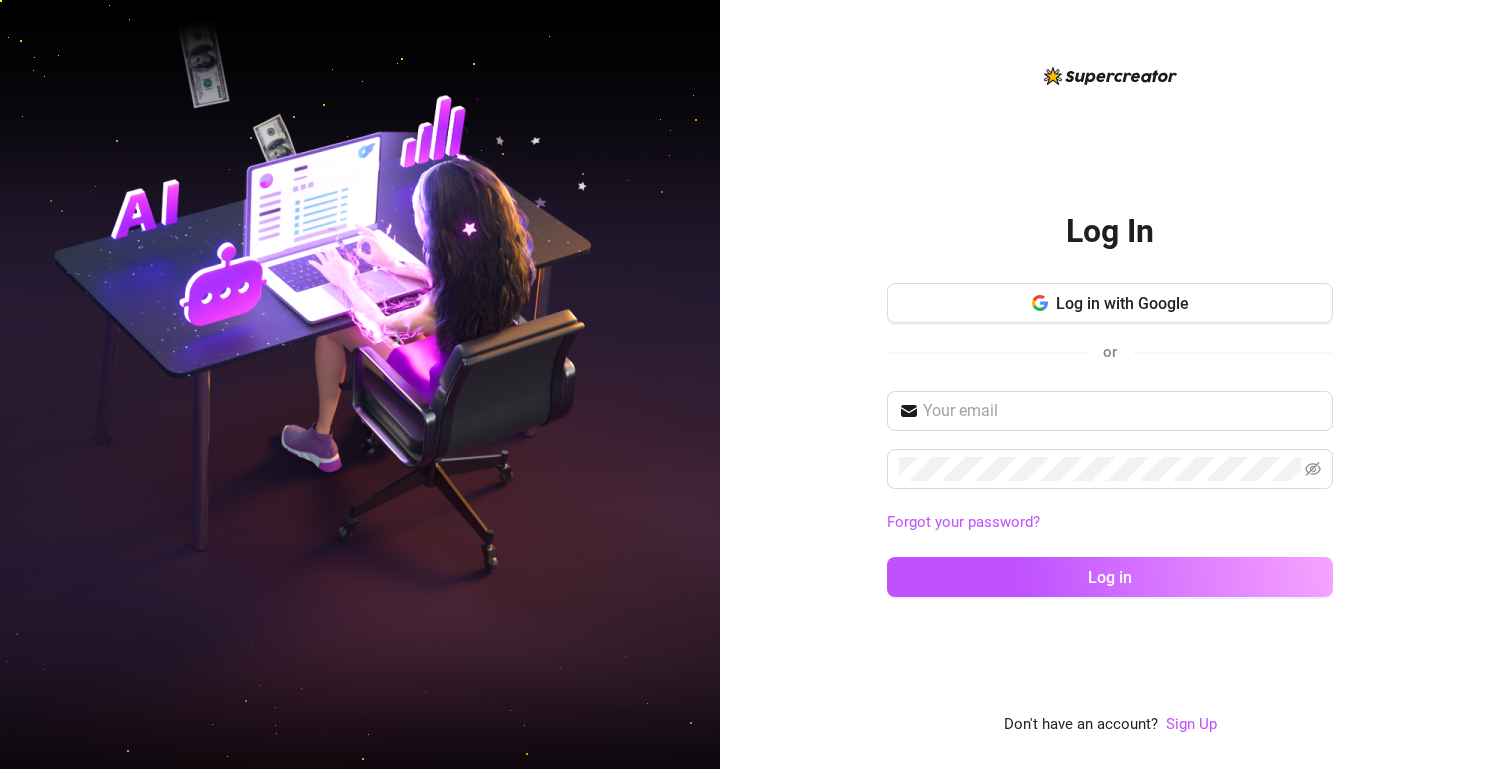 scroll, scrollTop: 0, scrollLeft: 0, axis: both 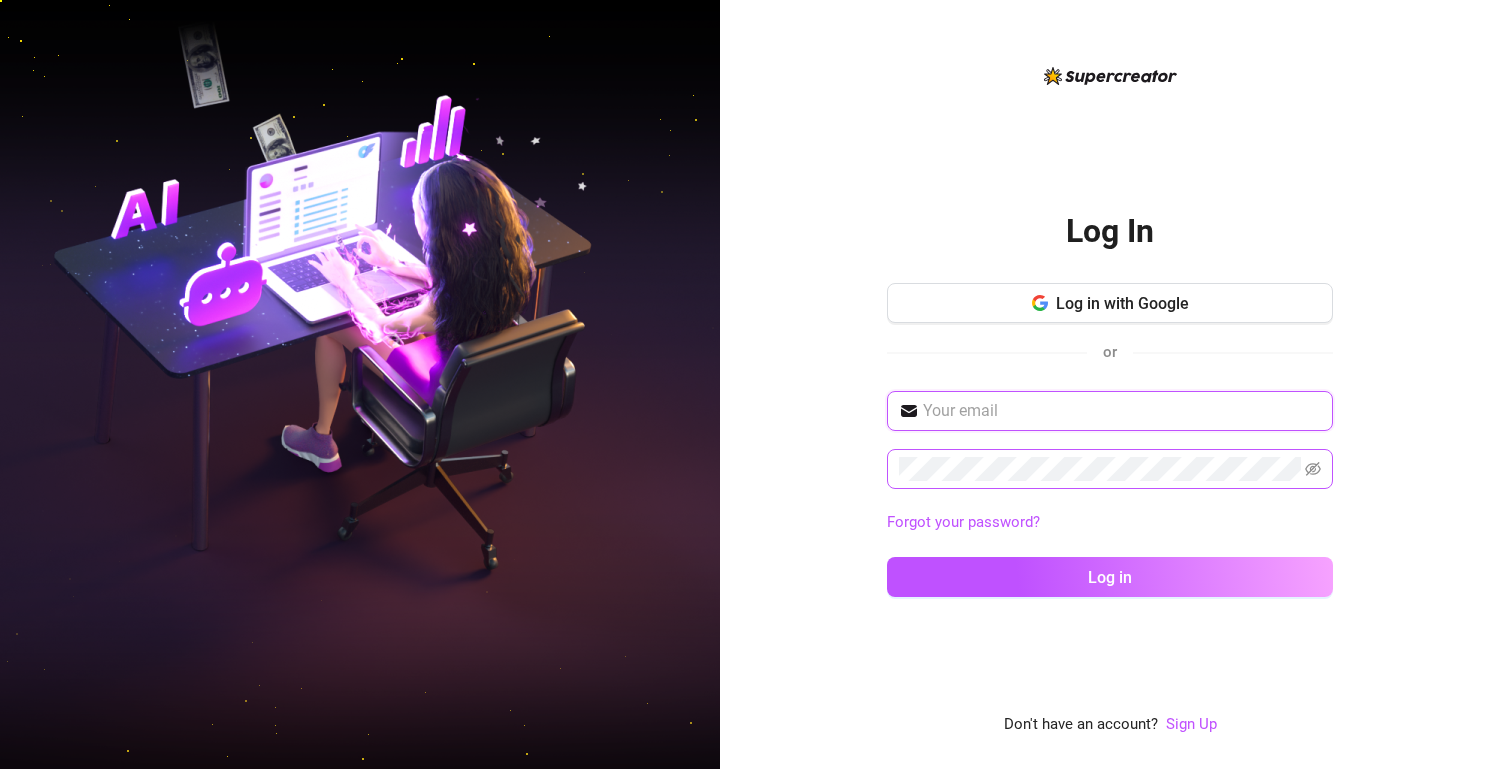 type on "[EMAIL]" 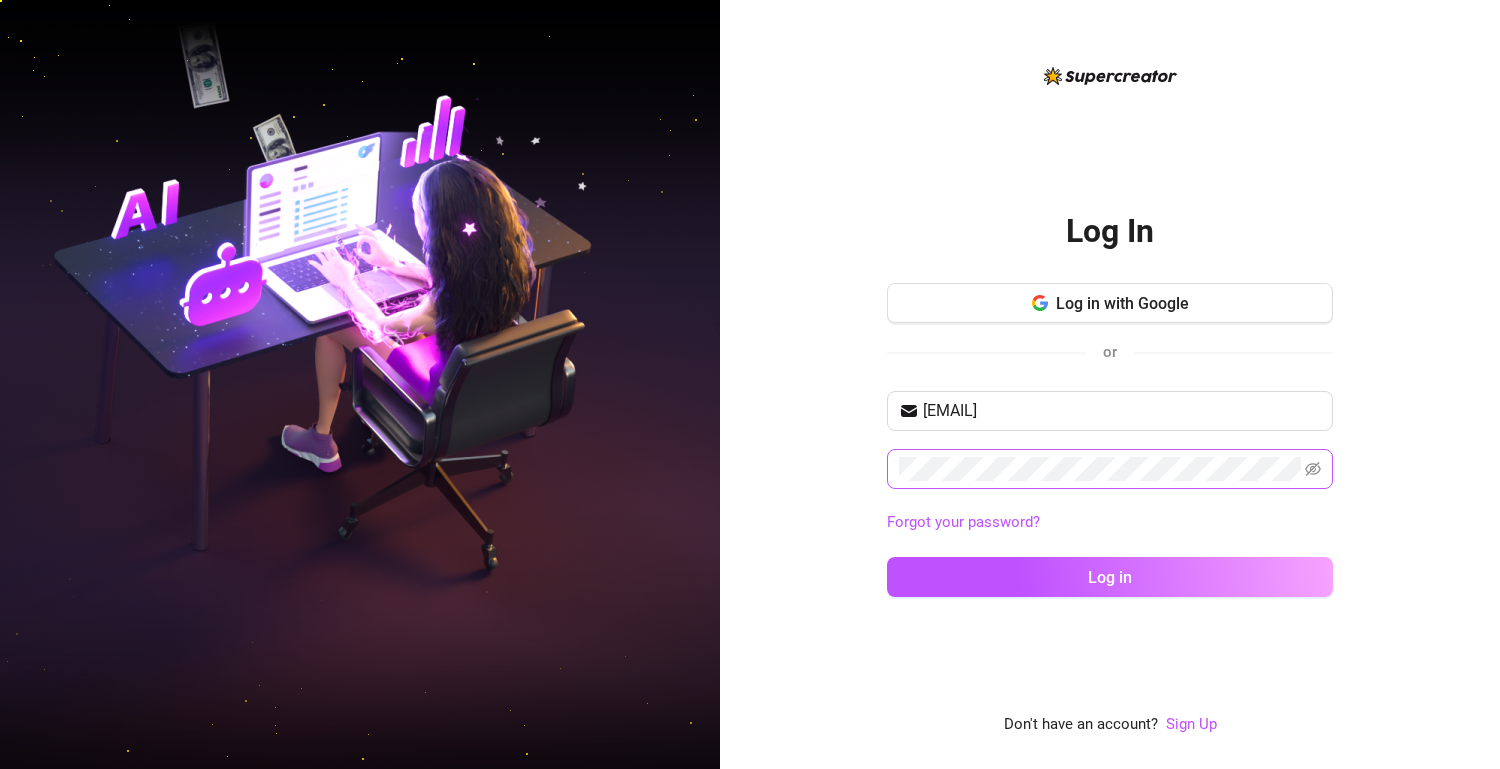 click at bounding box center (1313, 469) 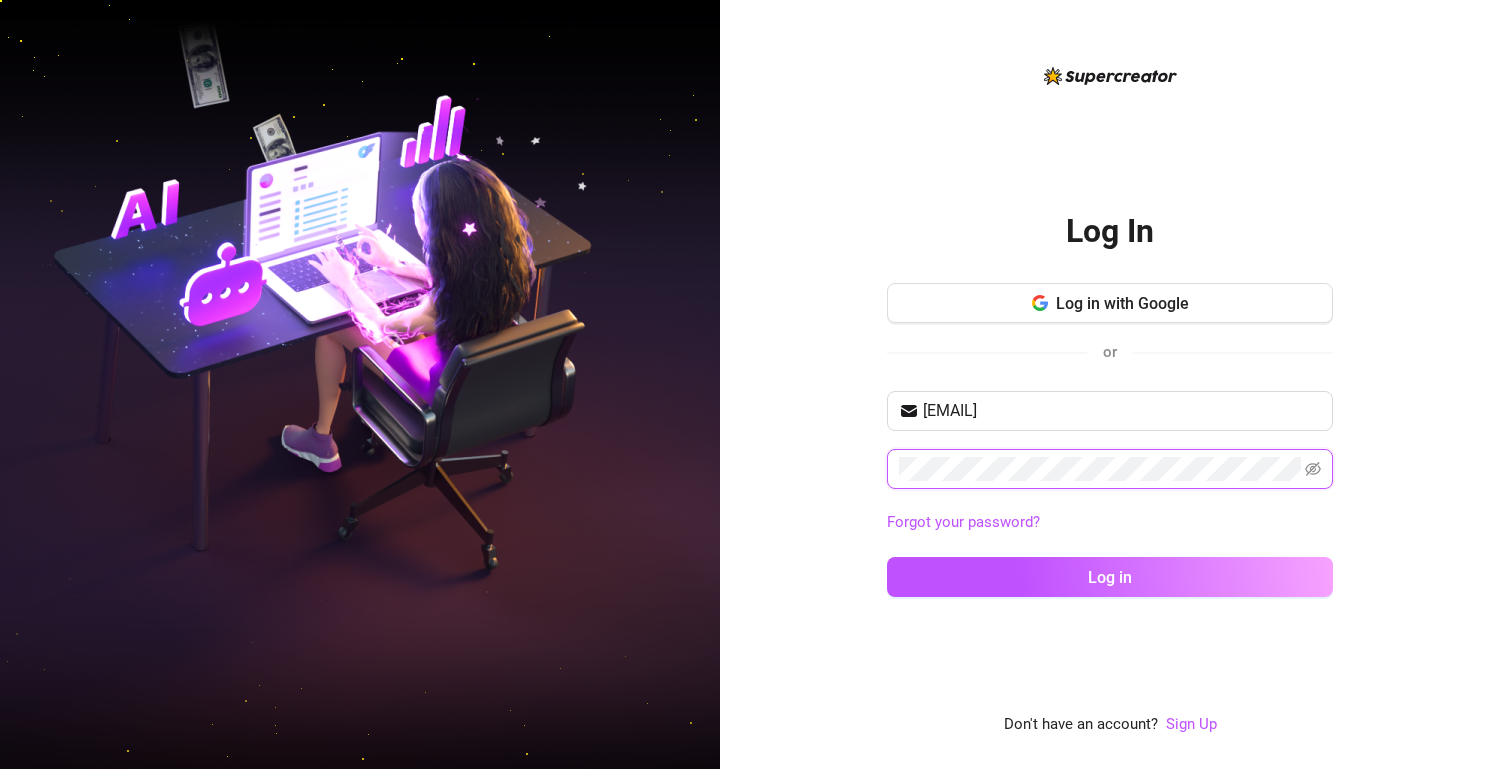 click on "Log In Log in with Google or [EMAIL] Forgot your password? Log in Don't have an account? Sign Up" at bounding box center (1110, 384) 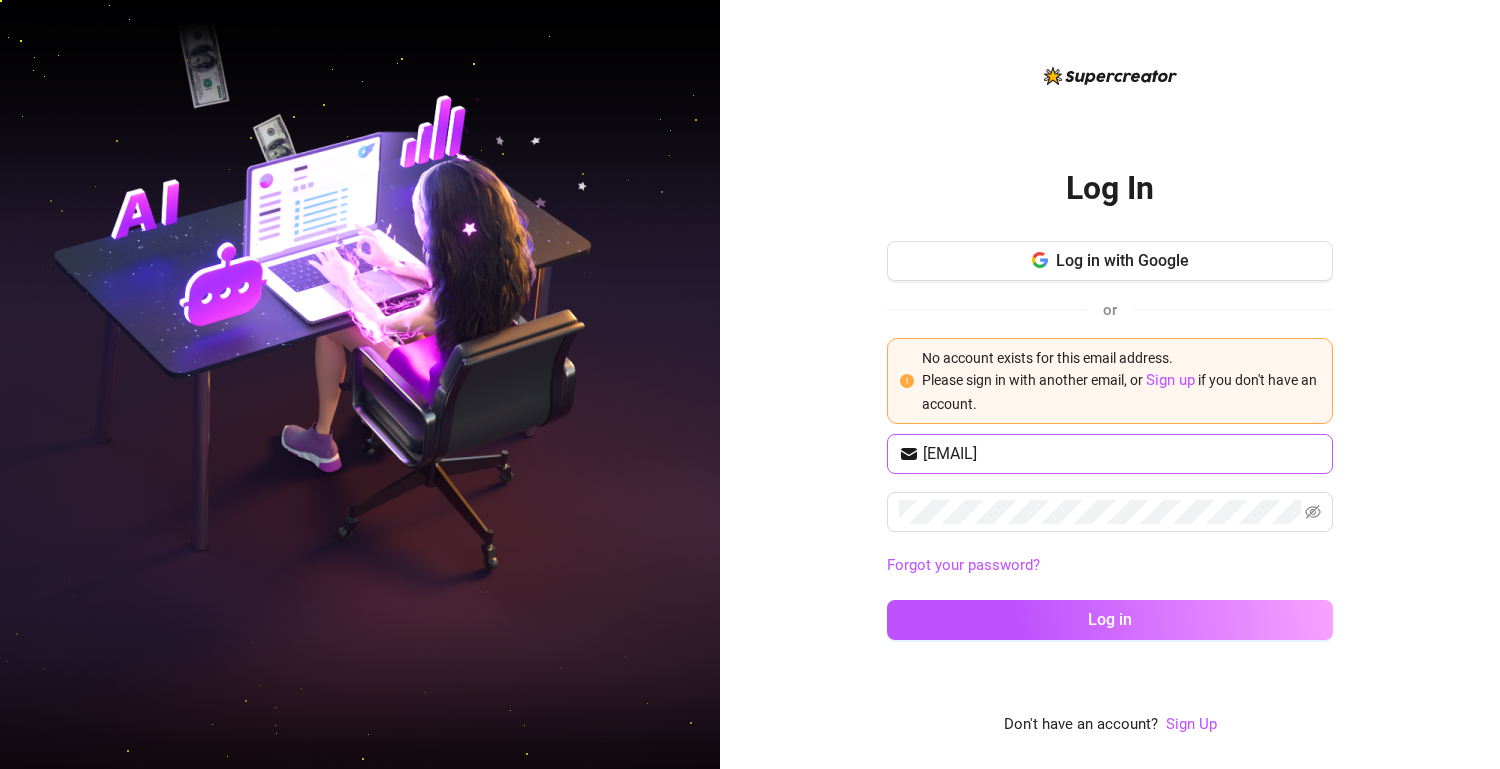 click on "[EMAIL]" at bounding box center (1110, 454) 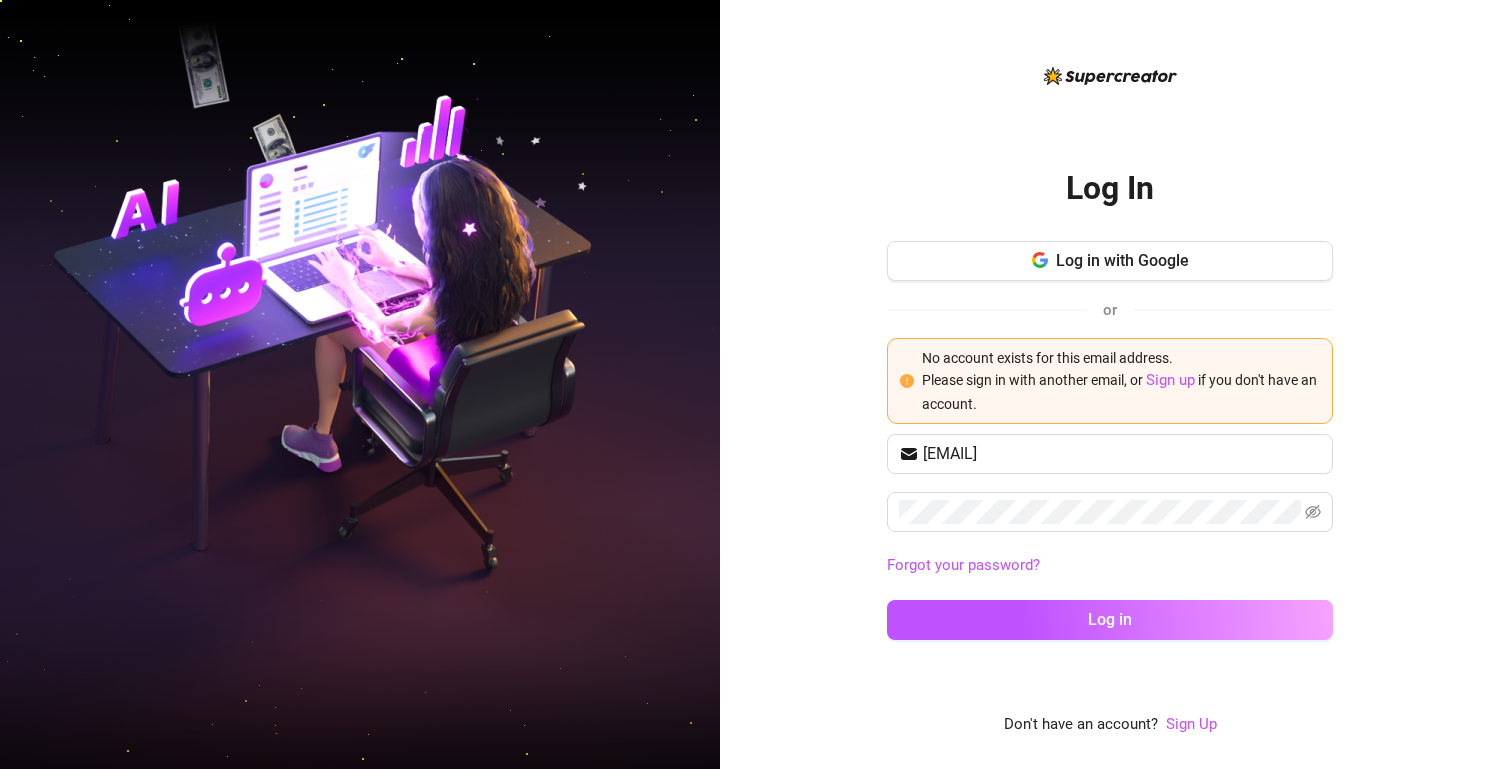 click on "Log In" at bounding box center [1110, 188] 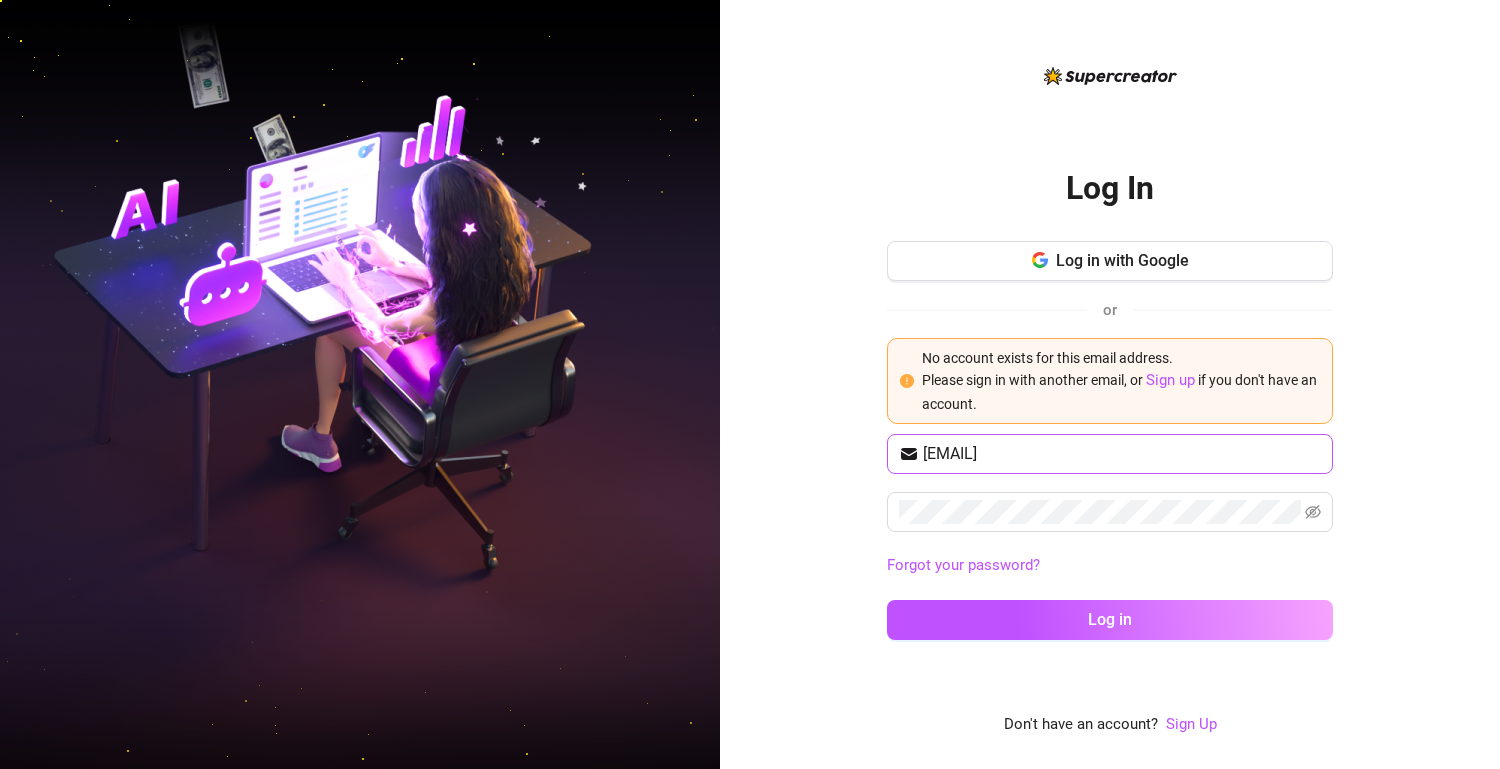 click on "[EMAIL]" at bounding box center [1110, 454] 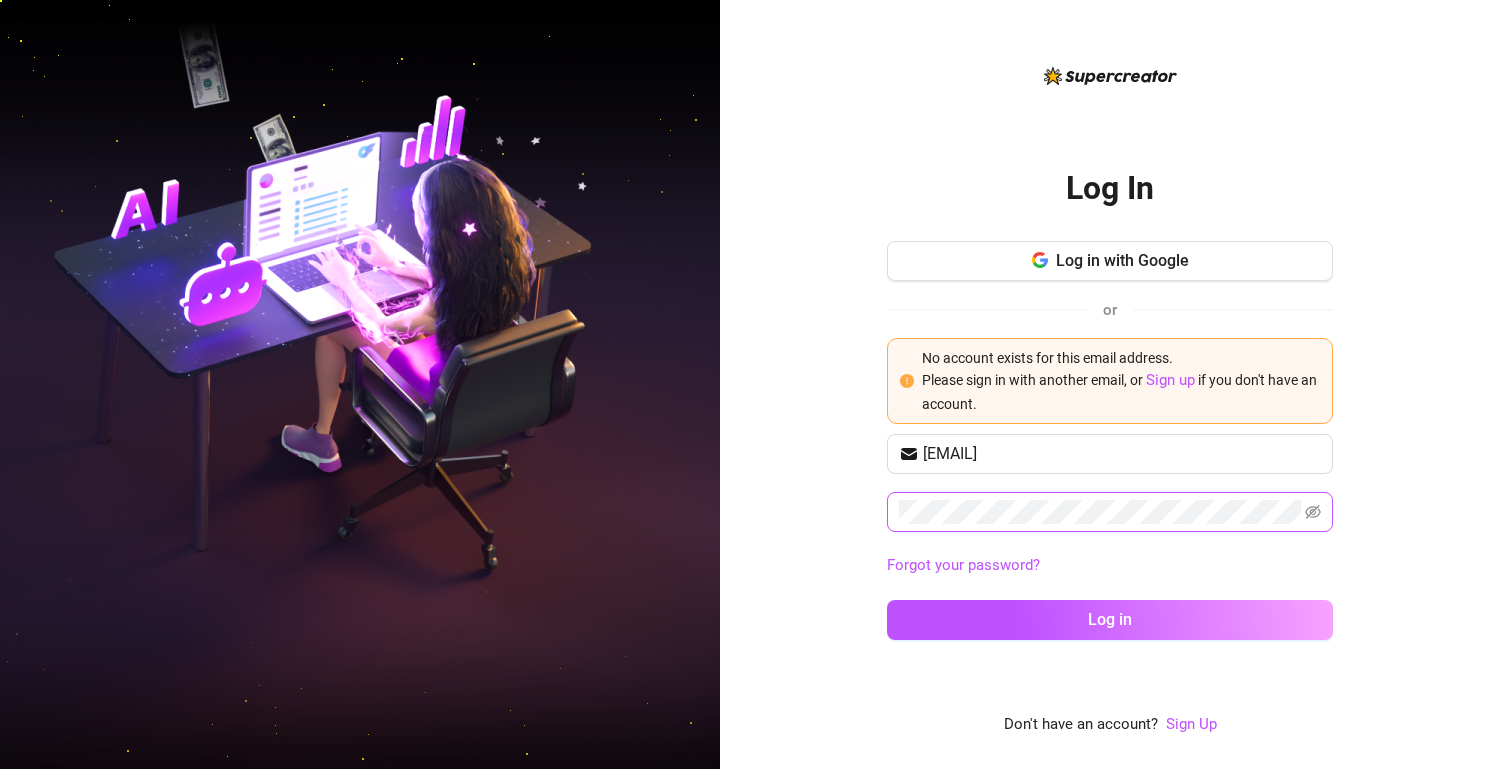 click at bounding box center (1110, 512) 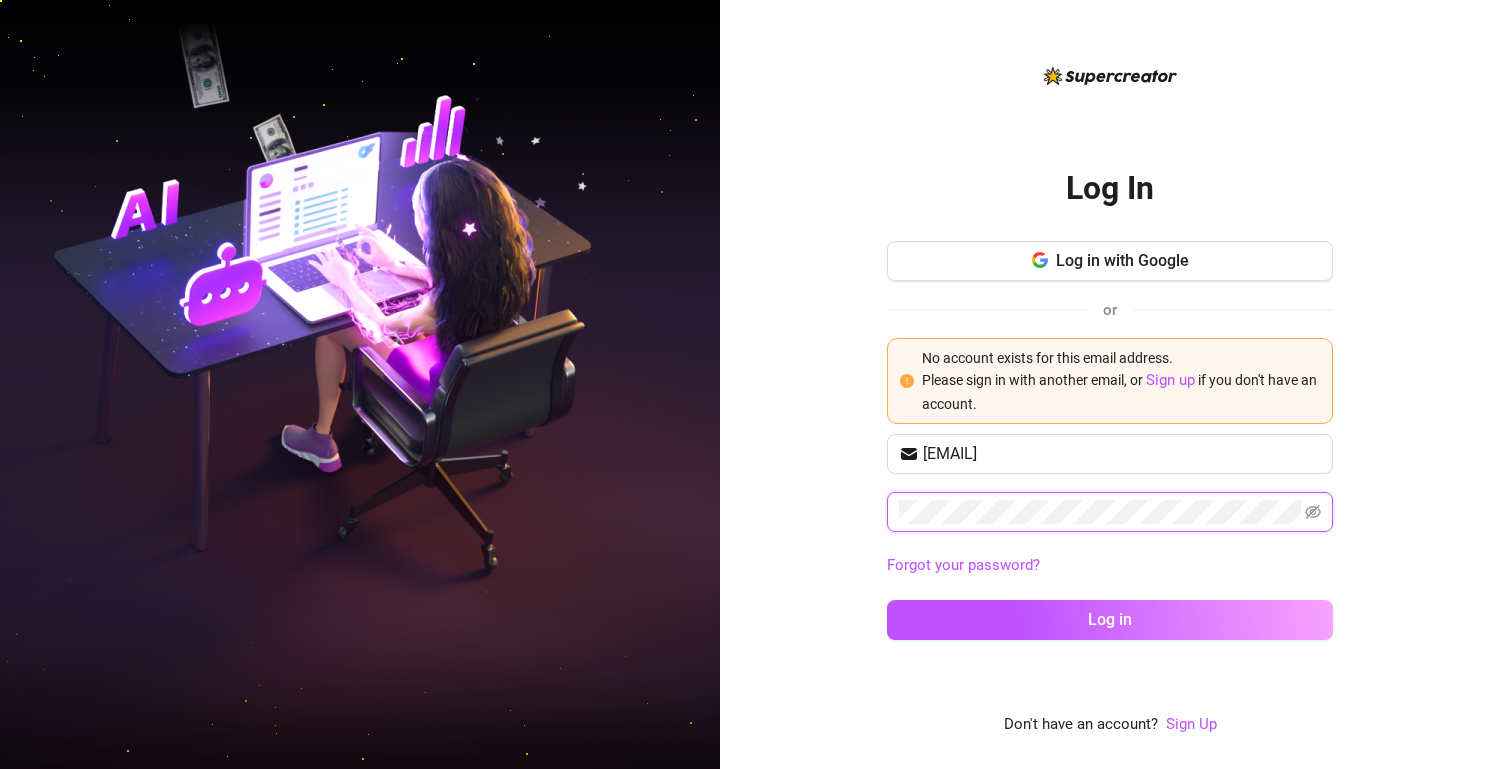 click on "Log In Log in with Google or No account exists for this email address. Please sign in with another email, or   Sign up   if you don't have an account. vasilios.tsoutouras1983@gmail.com Forgot your password? Log in Don't have an account? Sign Up" at bounding box center [1110, 384] 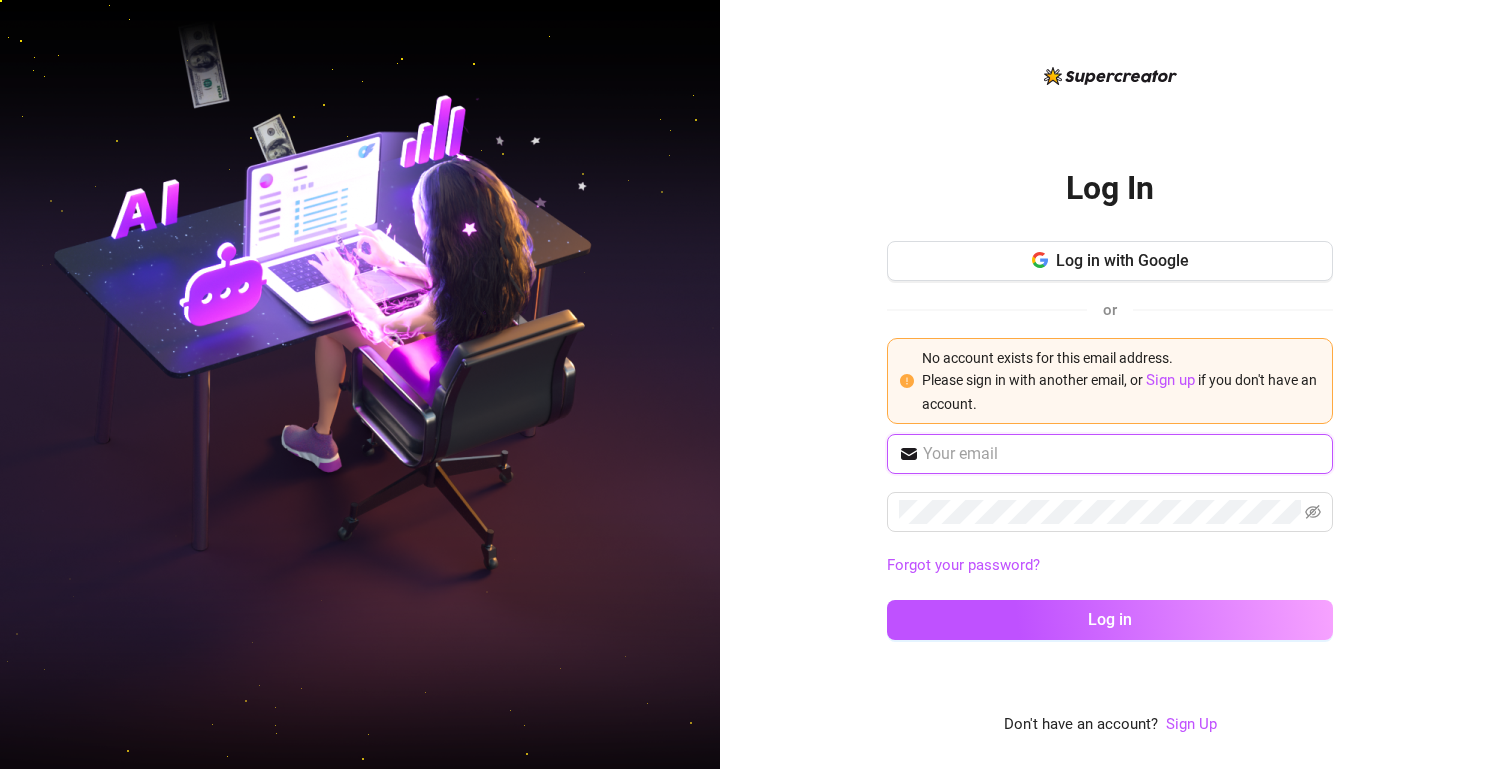 type on "vasilios.tsoutouras1983@[EMAIL]" 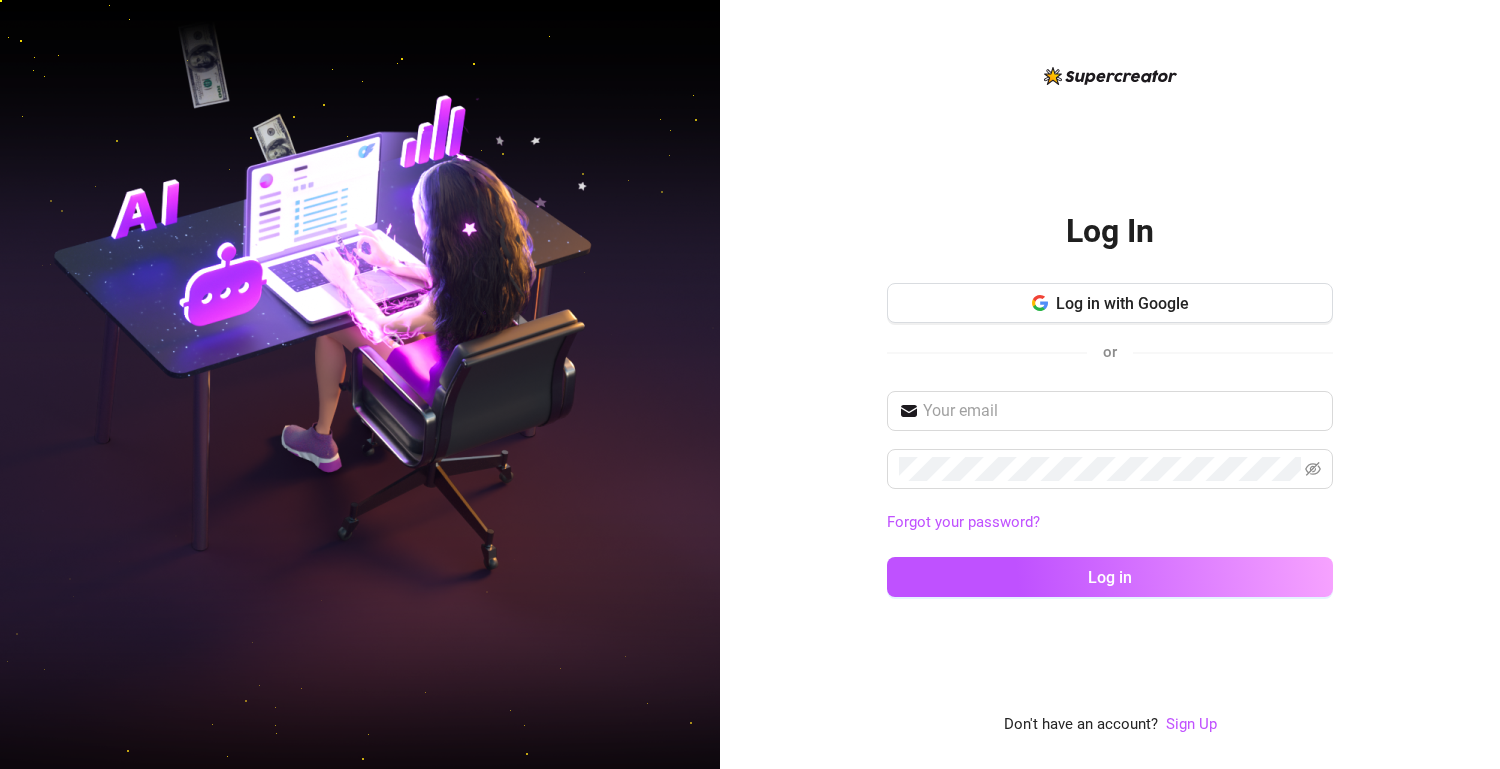 scroll, scrollTop: 0, scrollLeft: 0, axis: both 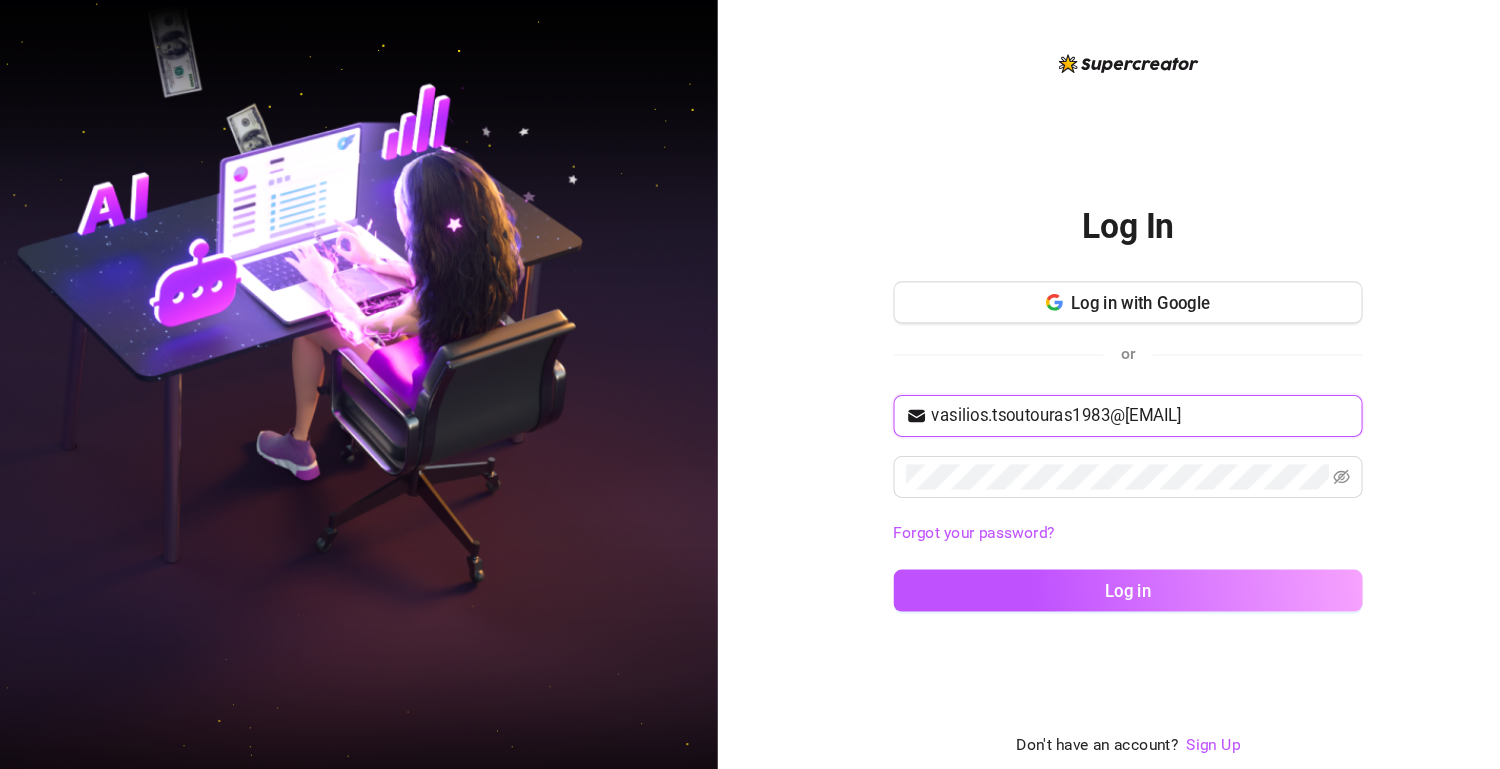 click on "vasilios.tsoutouras1983@[EMAIL]" at bounding box center [1122, 411] 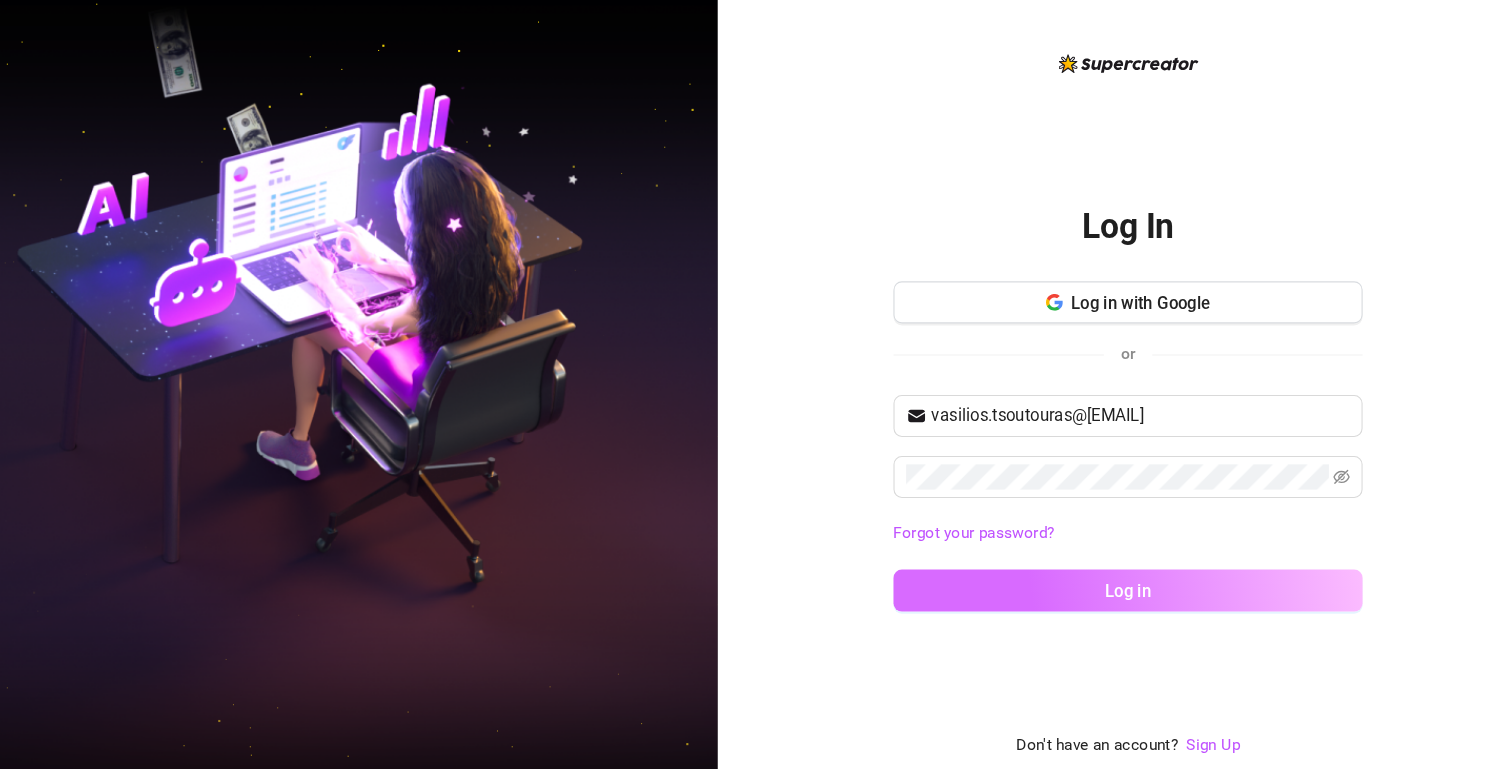 click on "Log in" at bounding box center [1110, 577] 